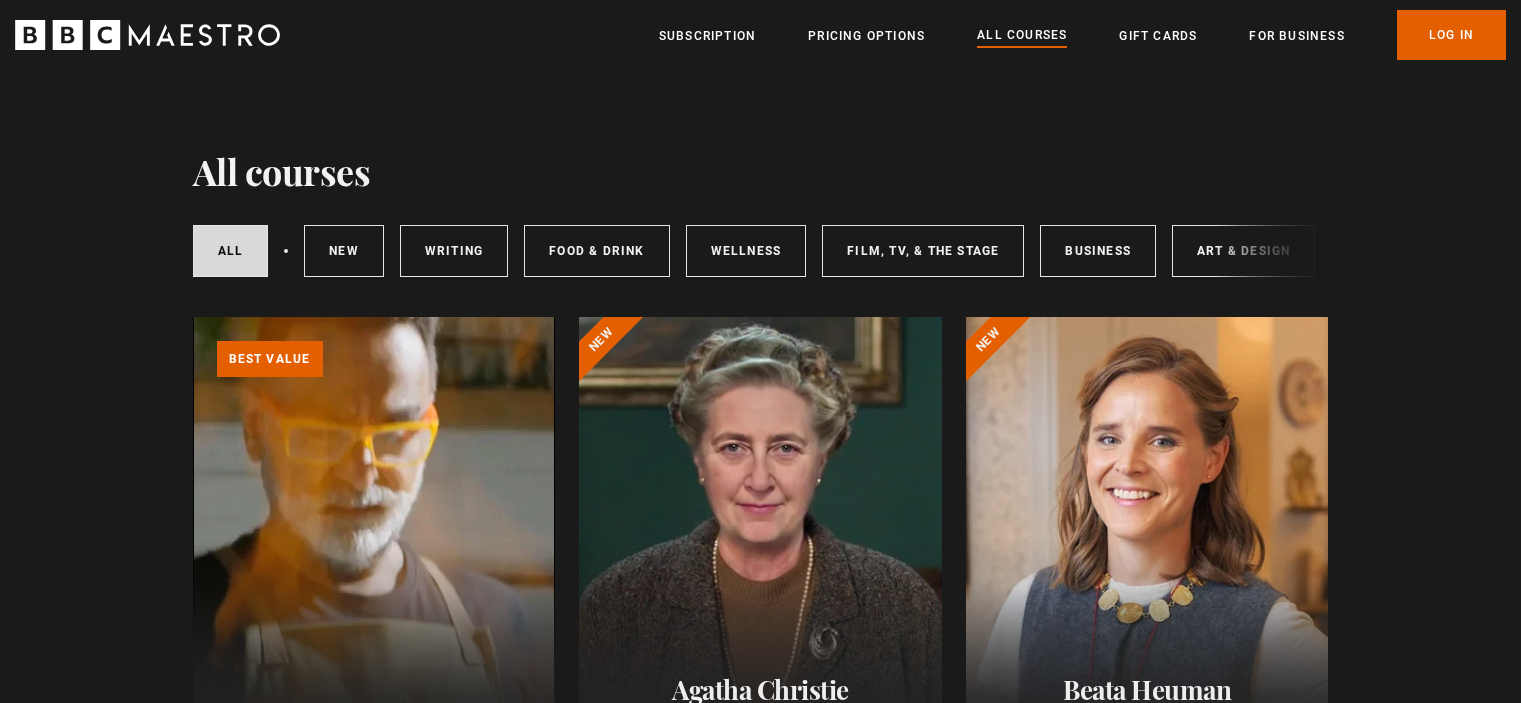 scroll, scrollTop: 0, scrollLeft: 0, axis: both 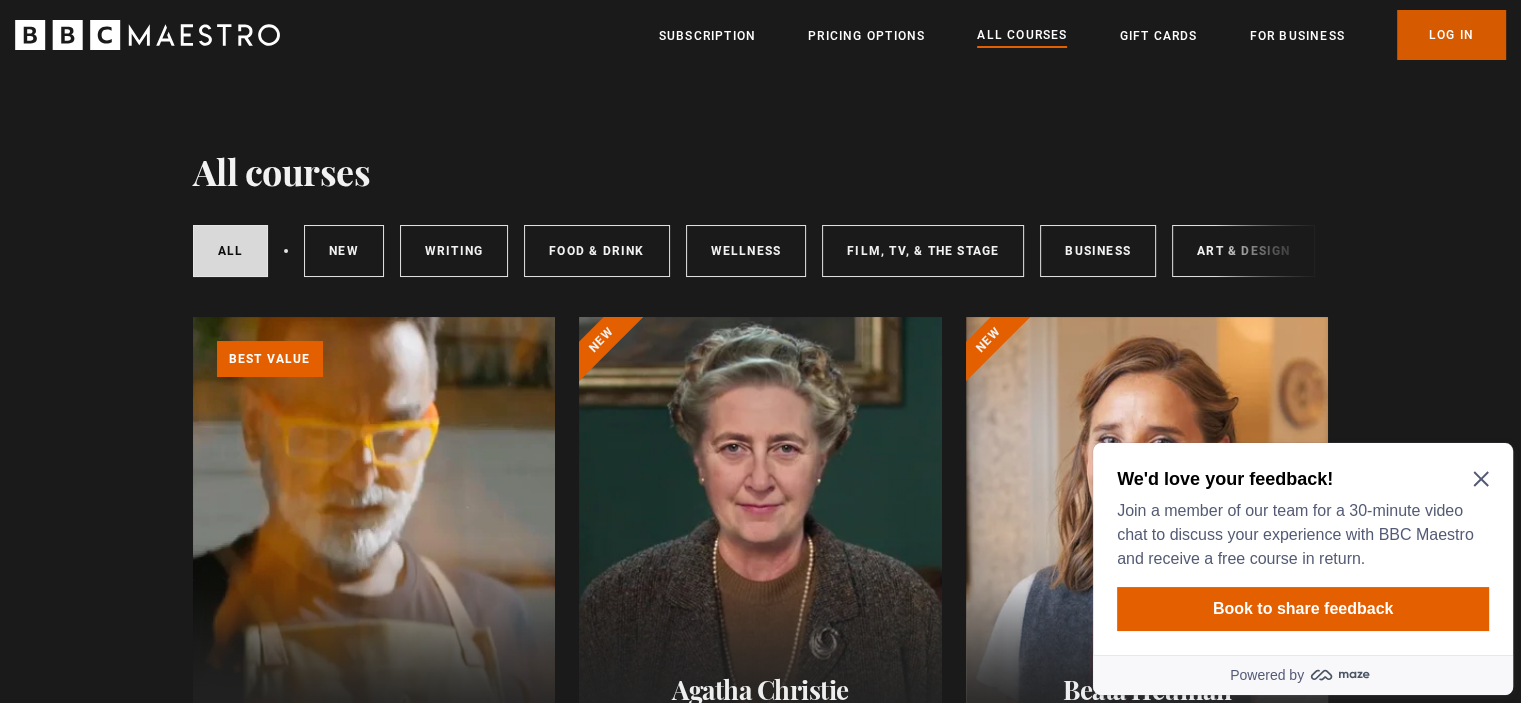 click on "Log In" at bounding box center [1451, 35] 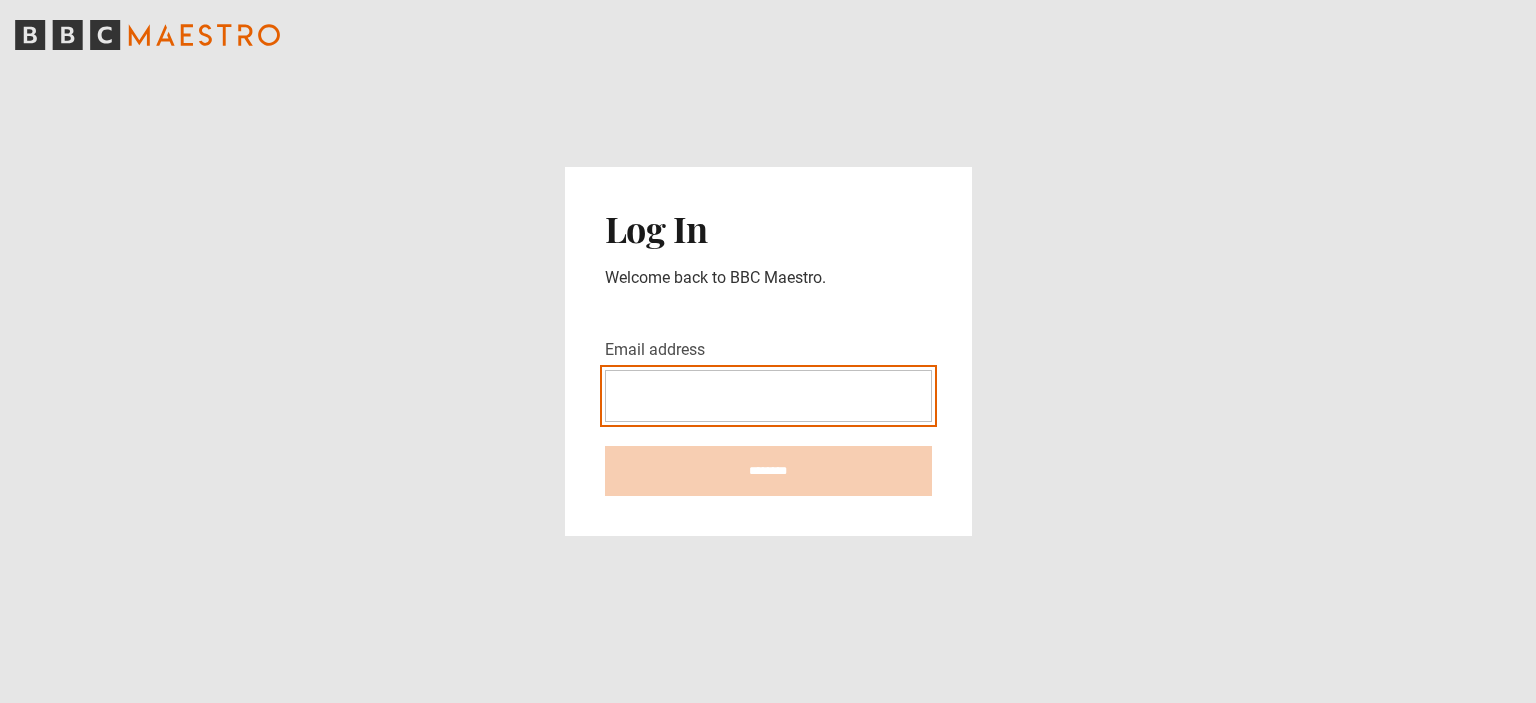 scroll, scrollTop: 0, scrollLeft: 0, axis: both 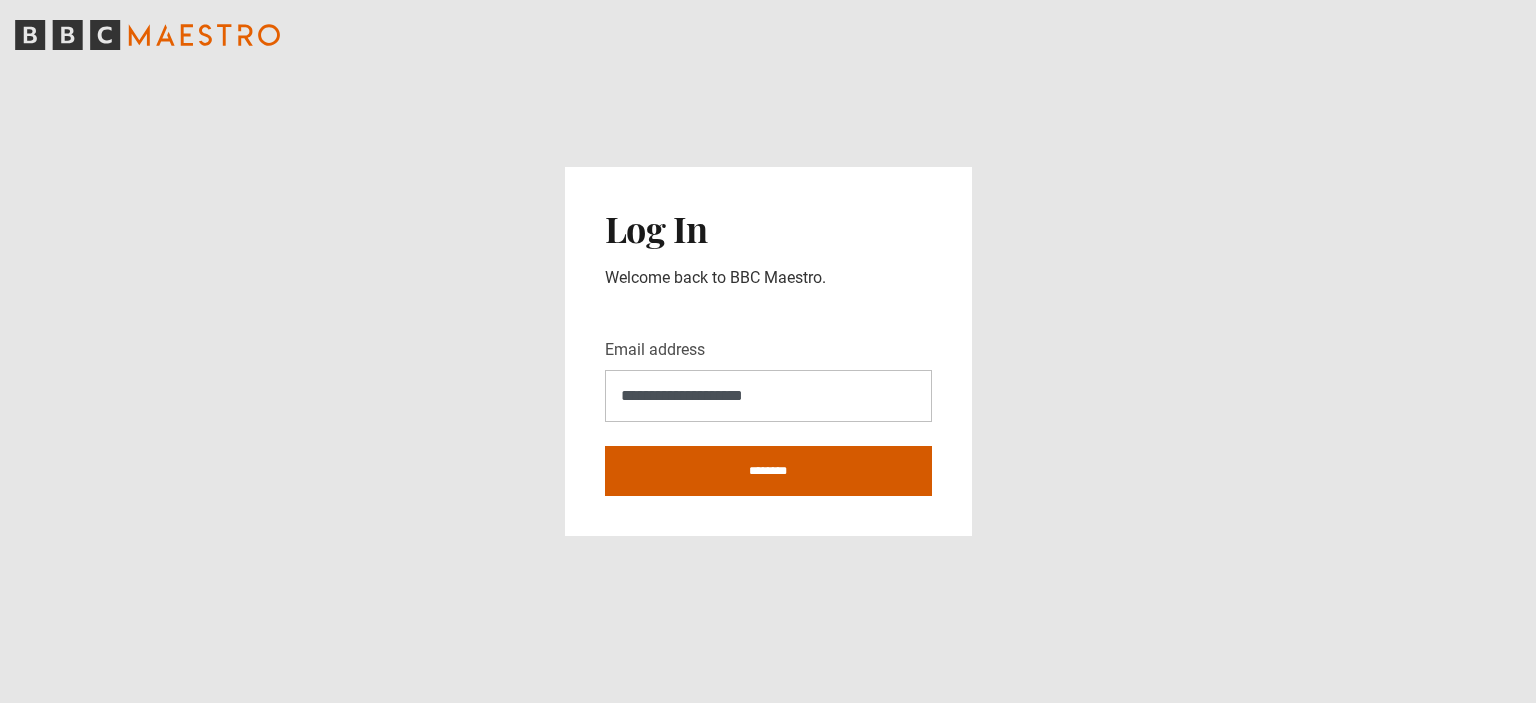 click on "********" at bounding box center (768, 471) 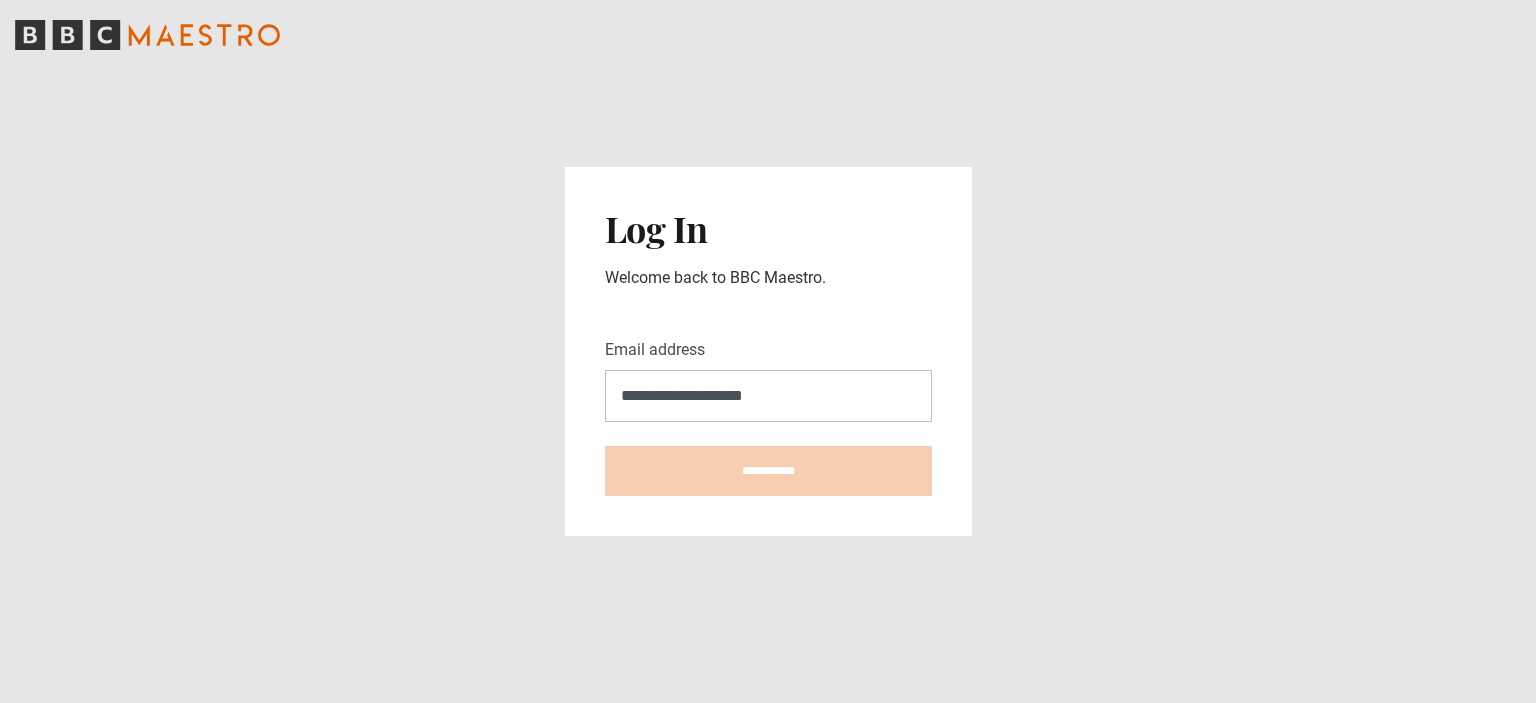 type on "**********" 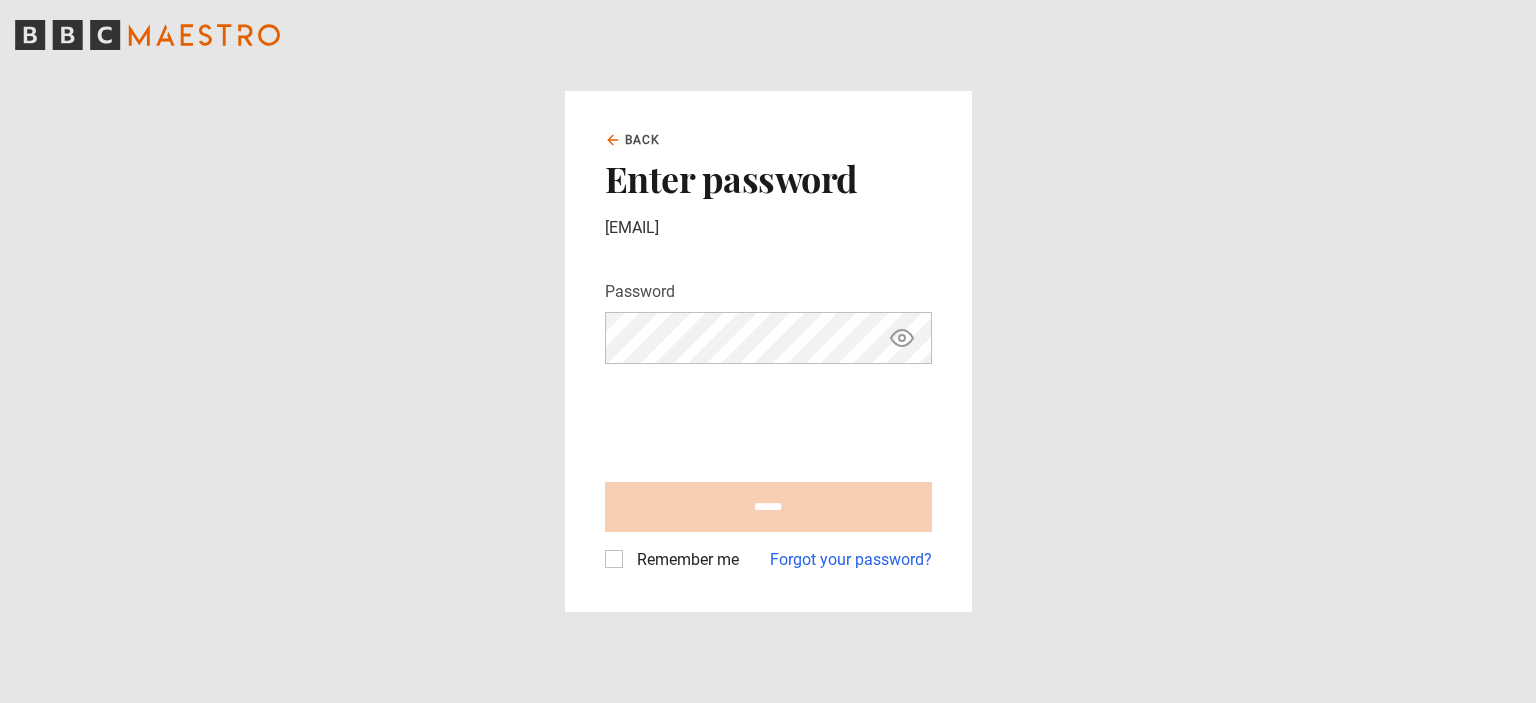 scroll, scrollTop: 0, scrollLeft: 0, axis: both 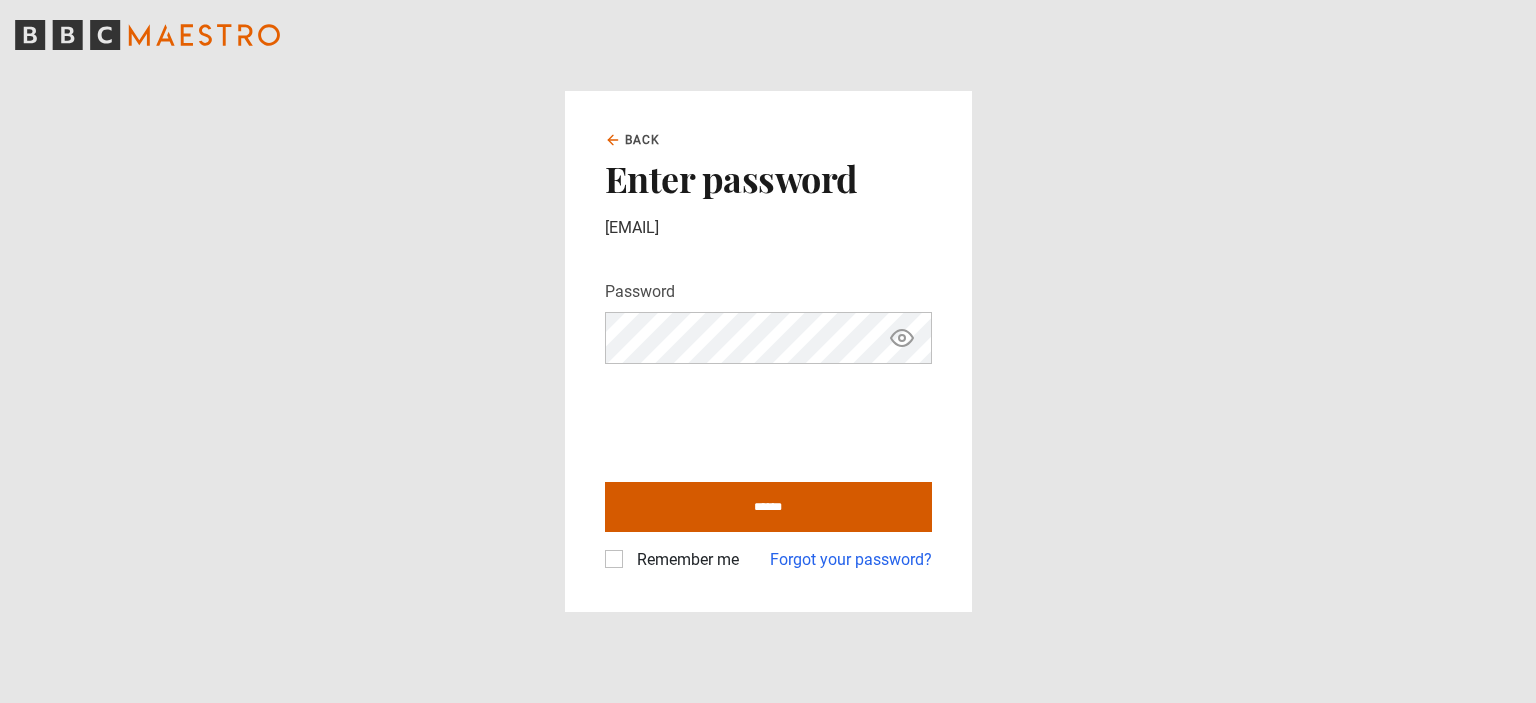 click on "******" at bounding box center (768, 507) 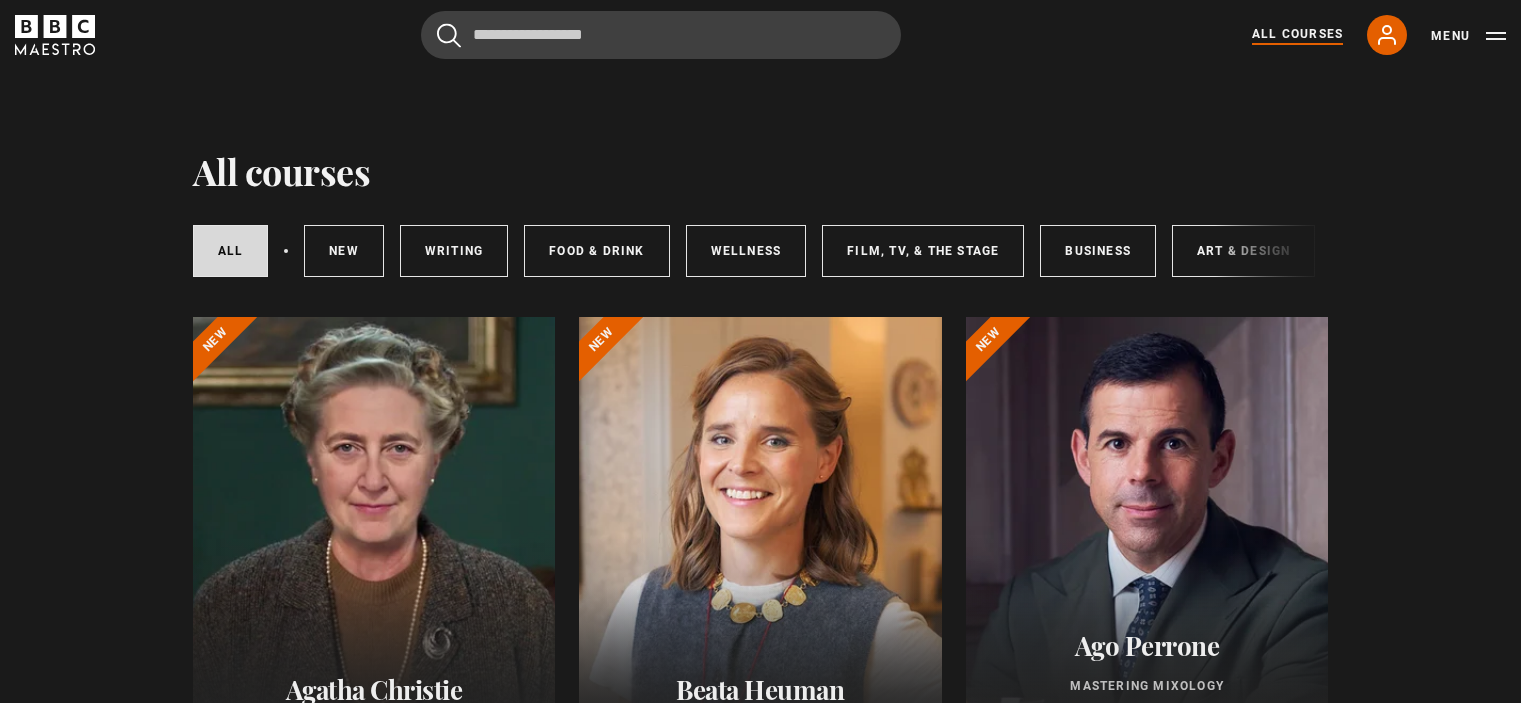scroll, scrollTop: 0, scrollLeft: 0, axis: both 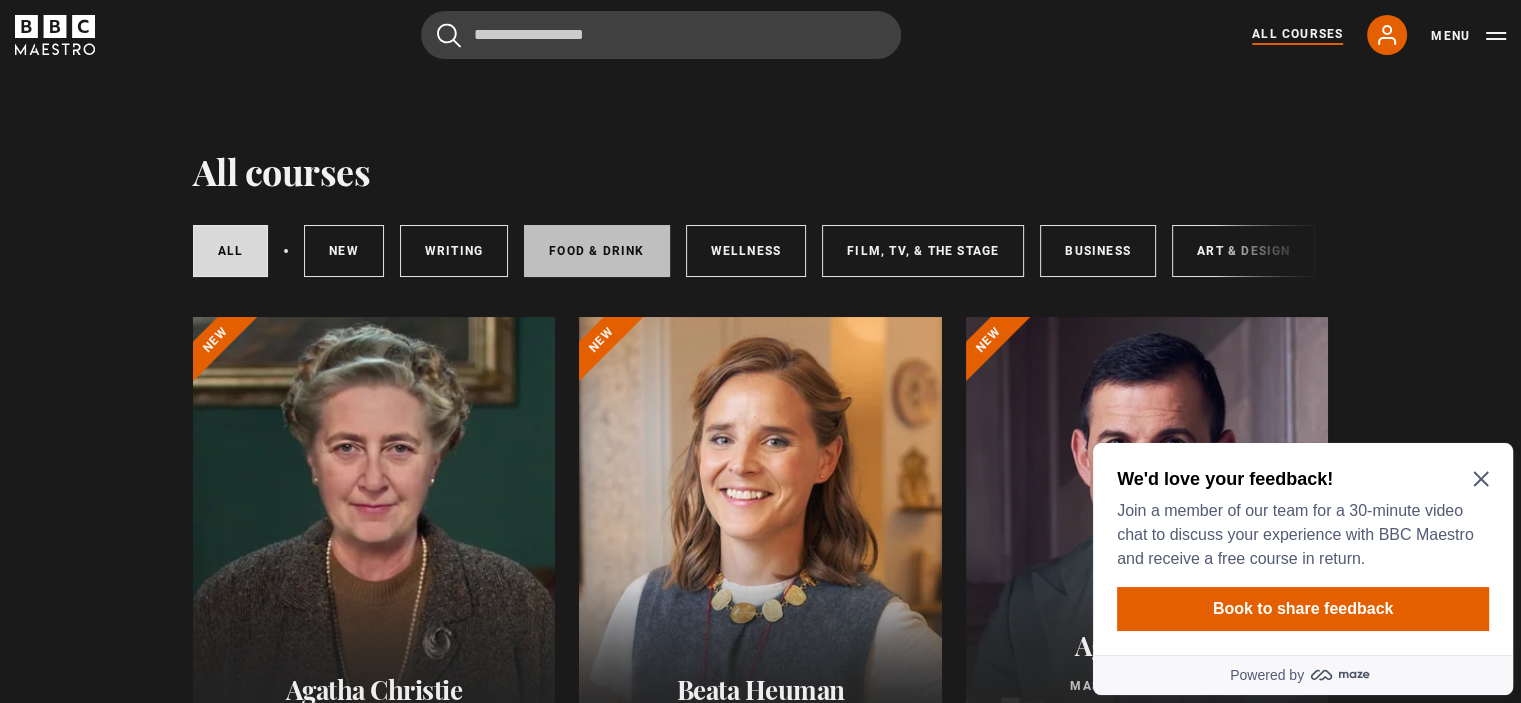 click on "Food & Drink" at bounding box center (596, 251) 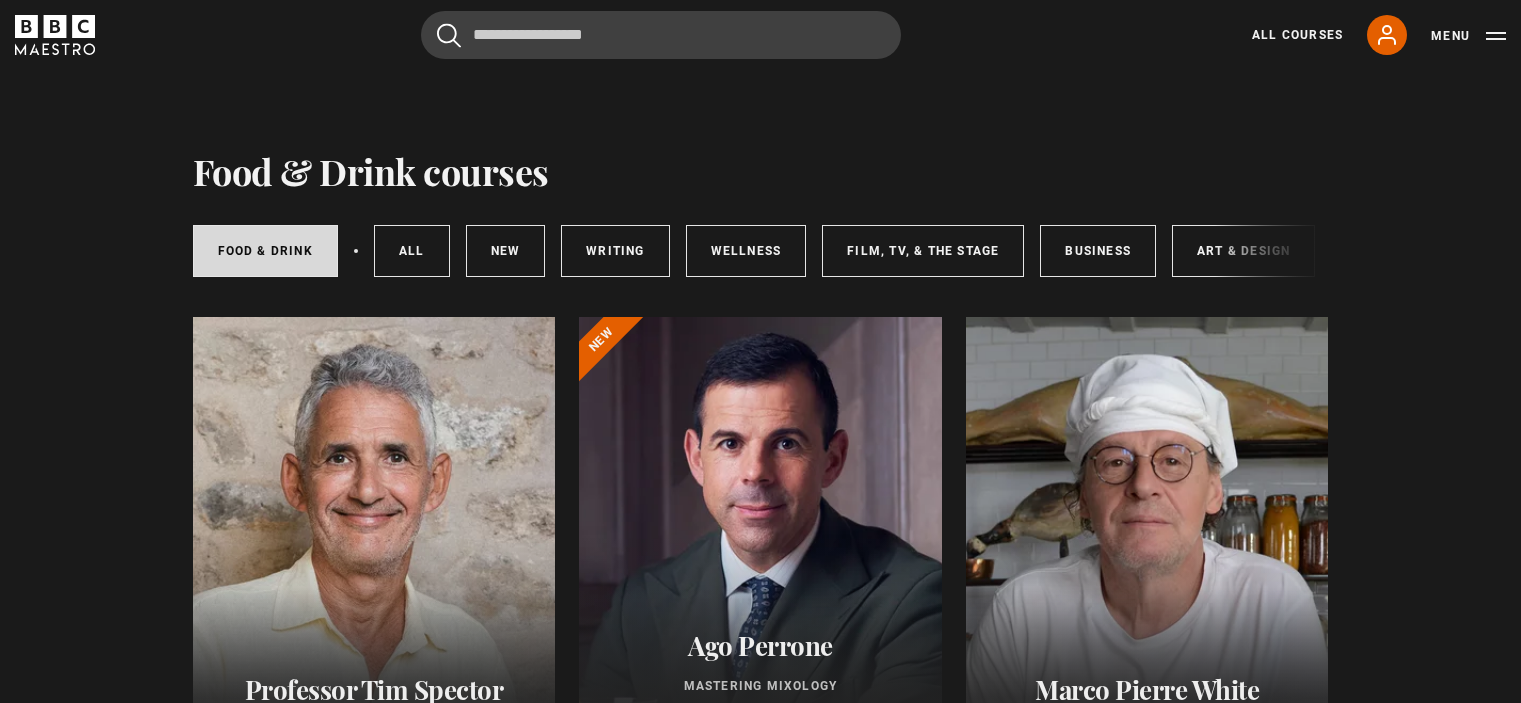 scroll, scrollTop: 0, scrollLeft: 0, axis: both 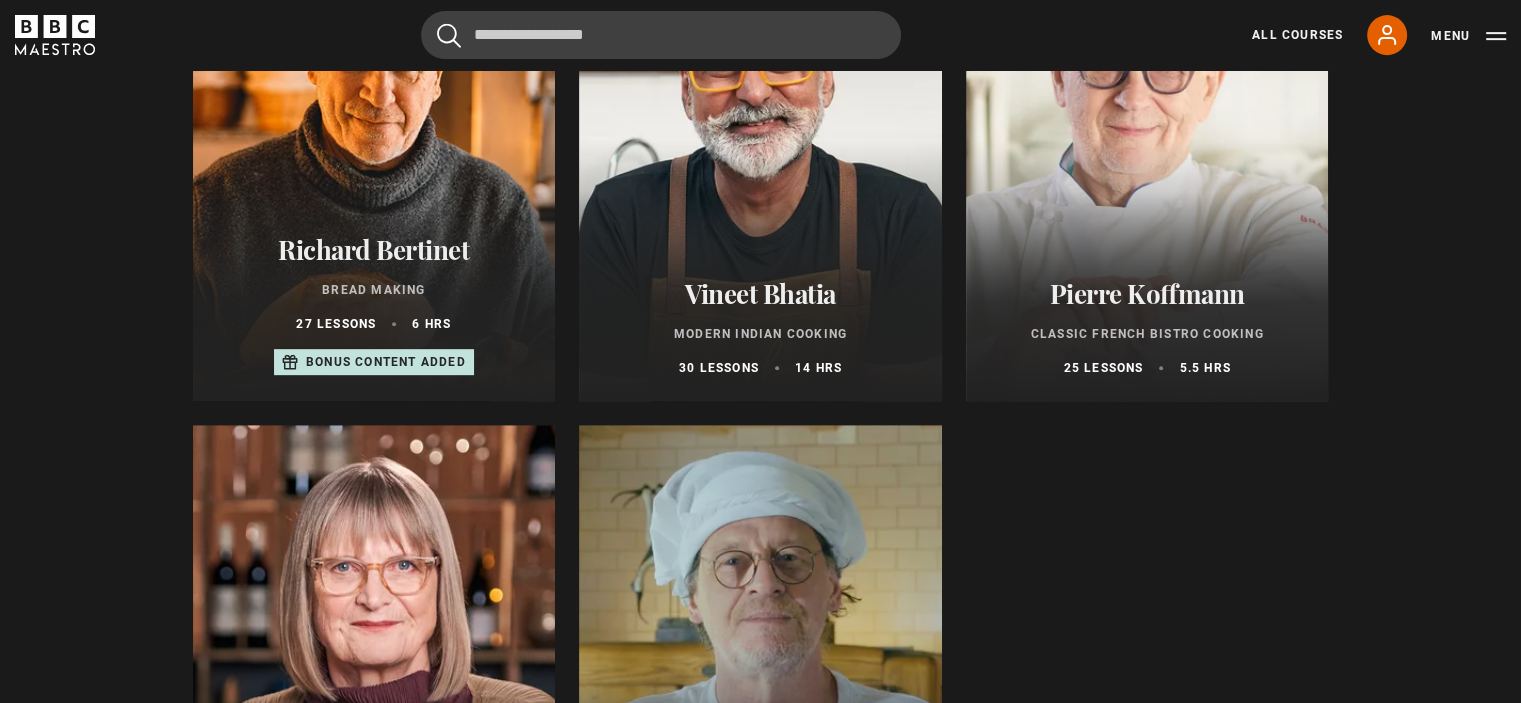click on "Pierre Koffmann" at bounding box center [1147, 293] 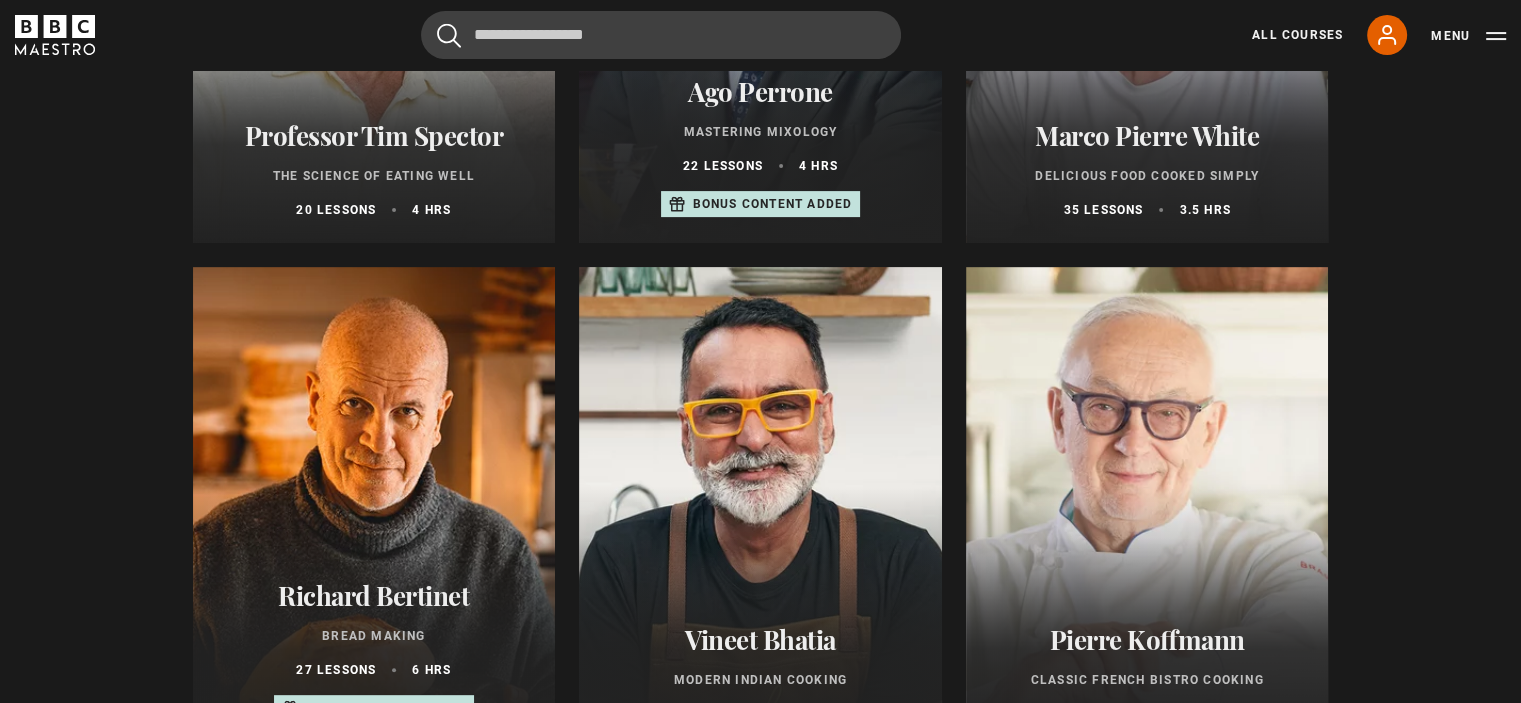 scroll, scrollTop: 400, scrollLeft: 0, axis: vertical 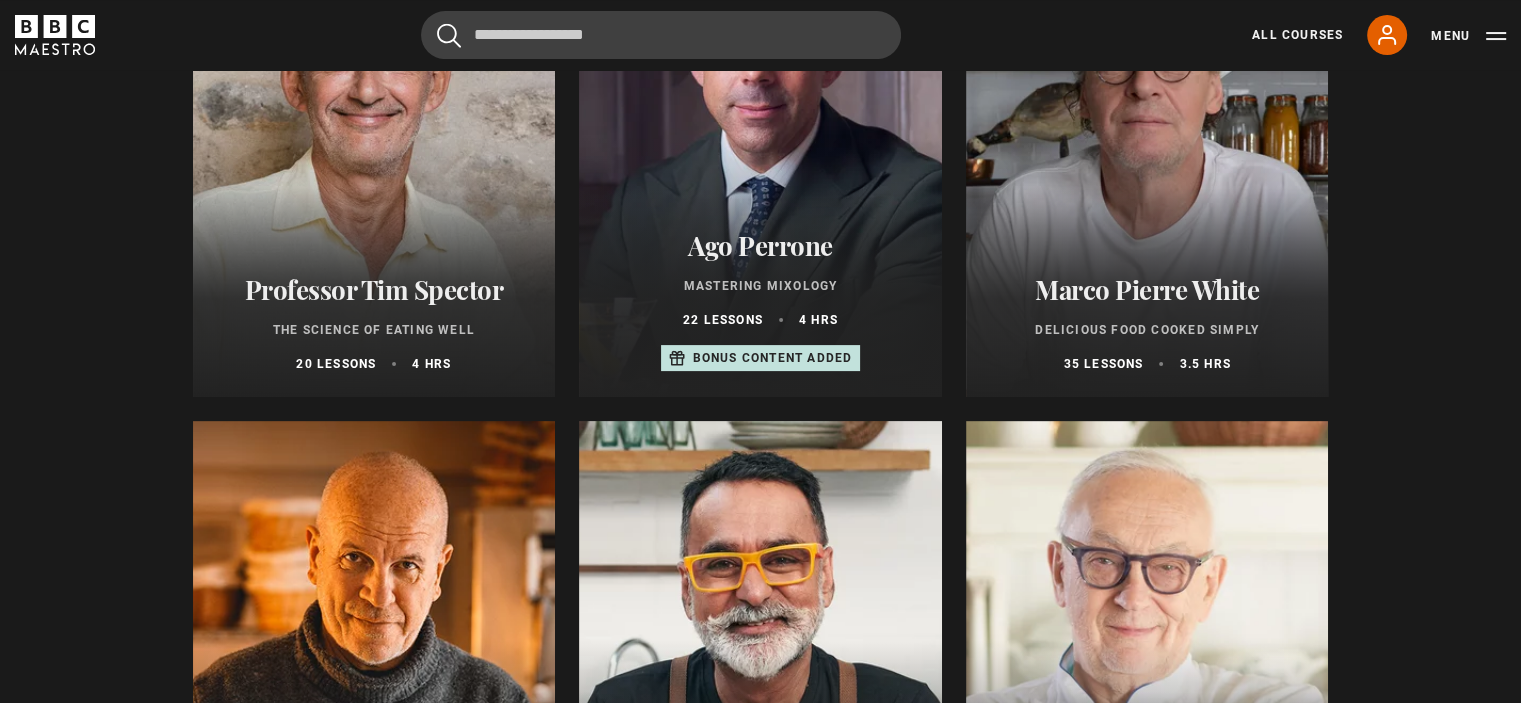 click on "Marco Pierre White" at bounding box center [1147, 289] 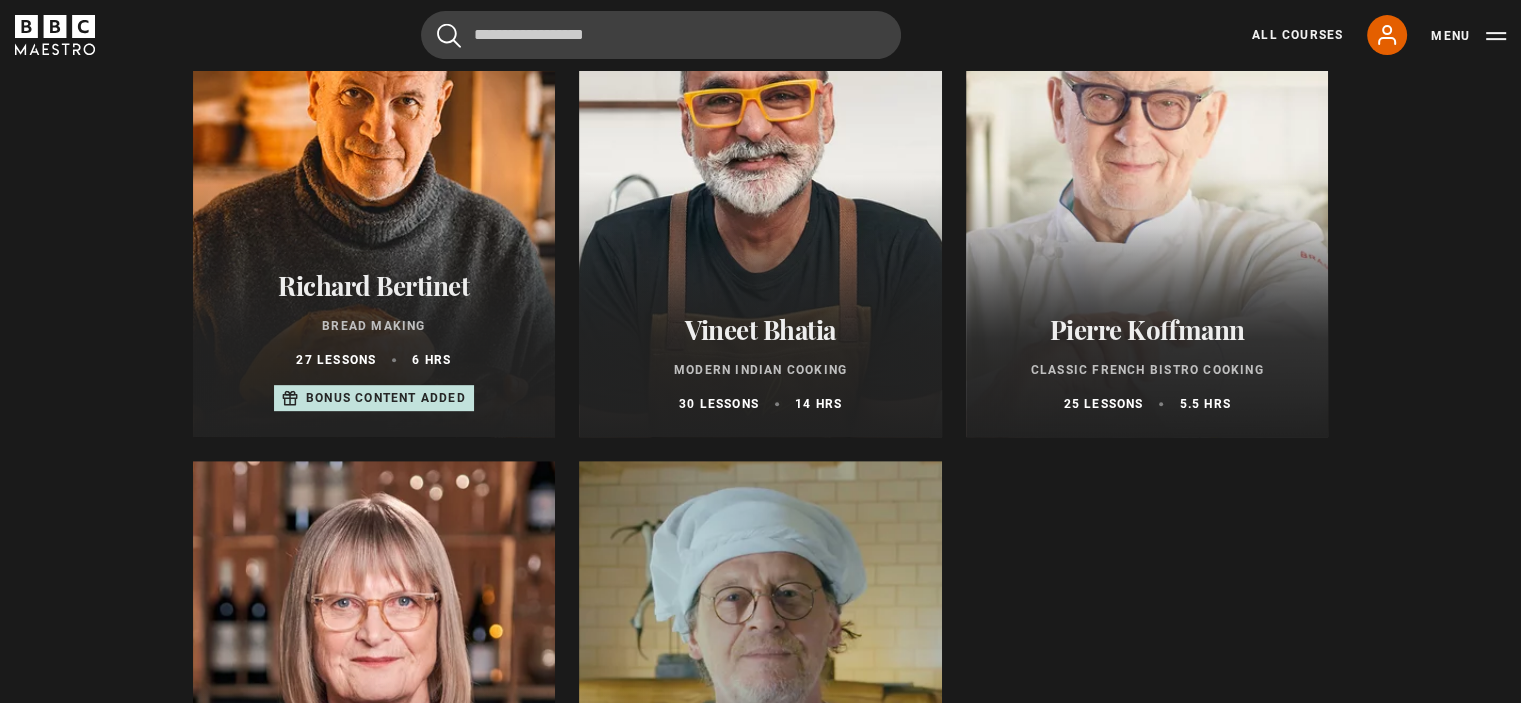 scroll, scrollTop: 900, scrollLeft: 0, axis: vertical 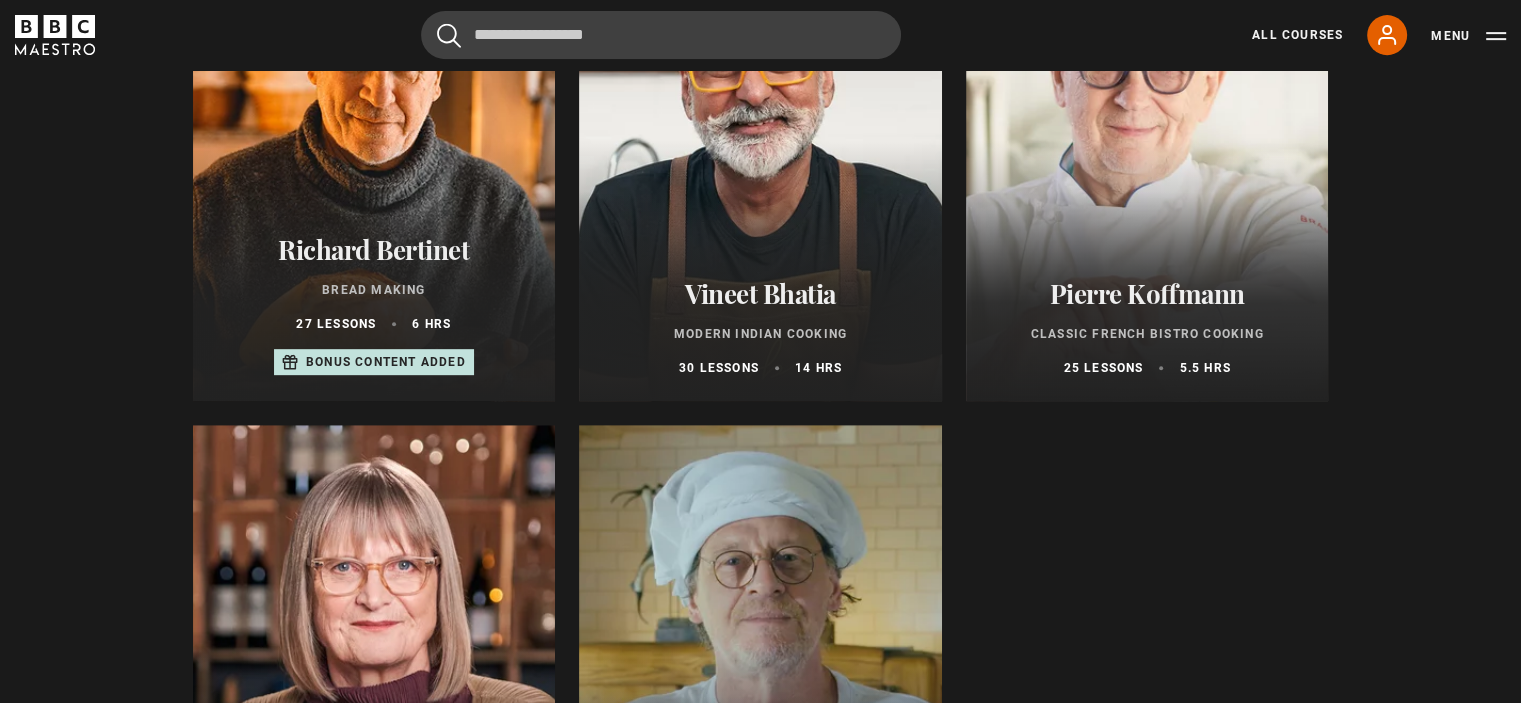 click on "Pierre Koffmann" at bounding box center (1147, 293) 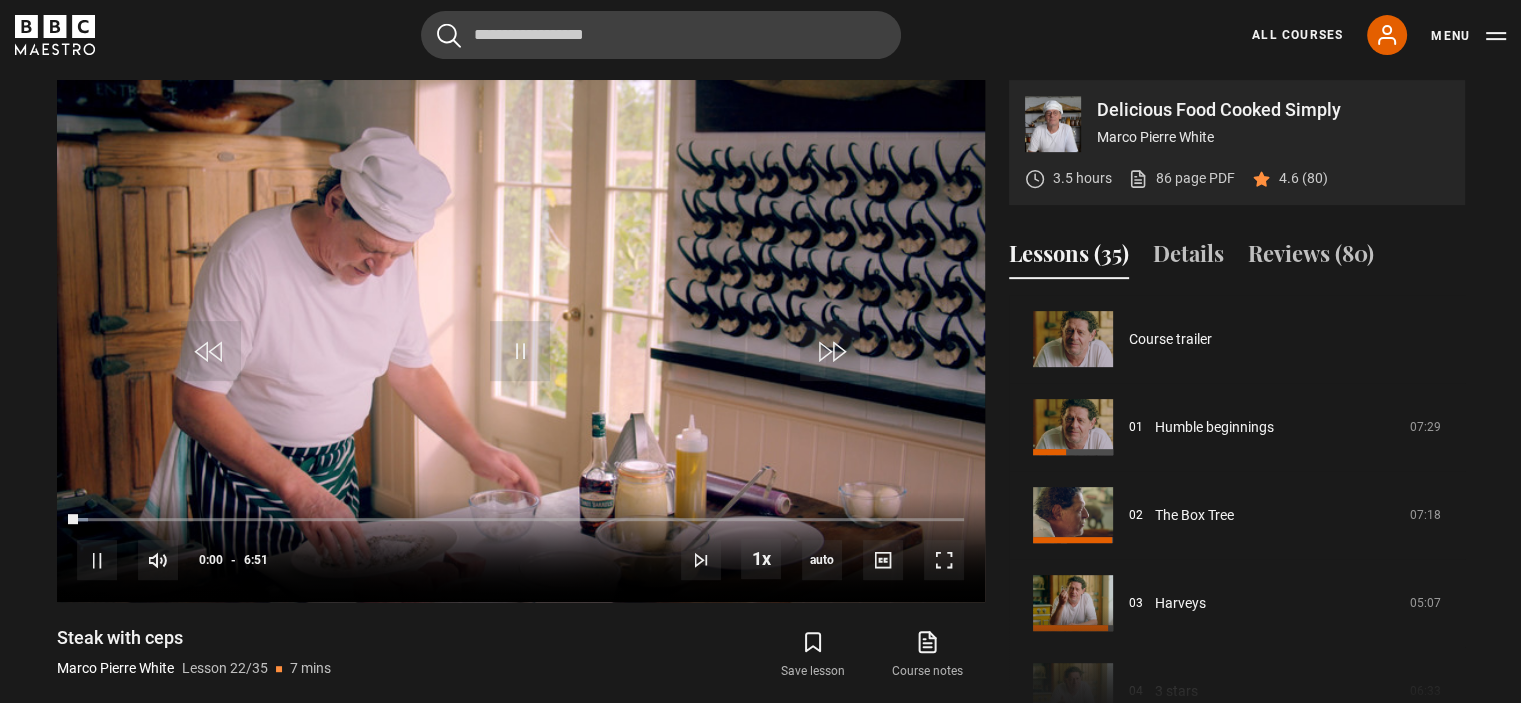 scroll, scrollTop: 828, scrollLeft: 0, axis: vertical 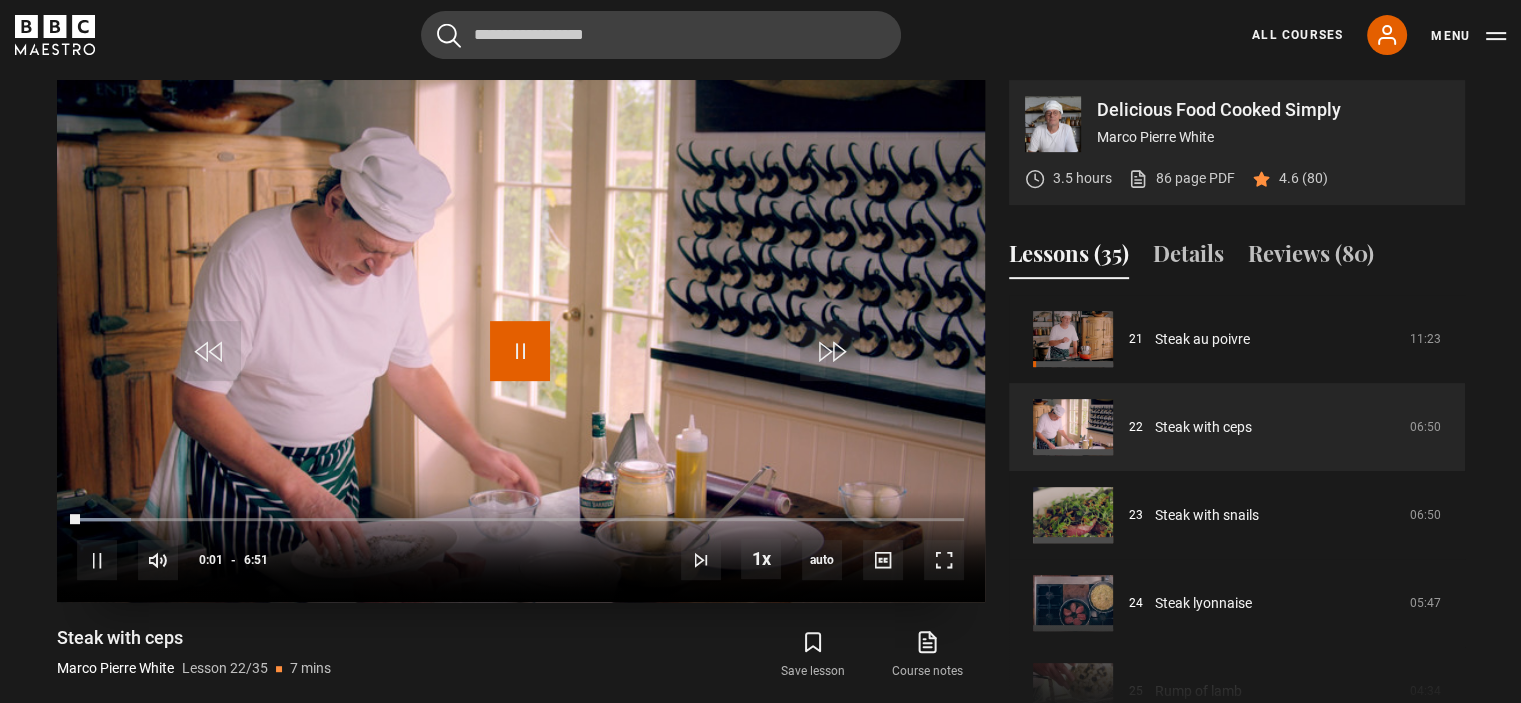 click at bounding box center [520, 351] 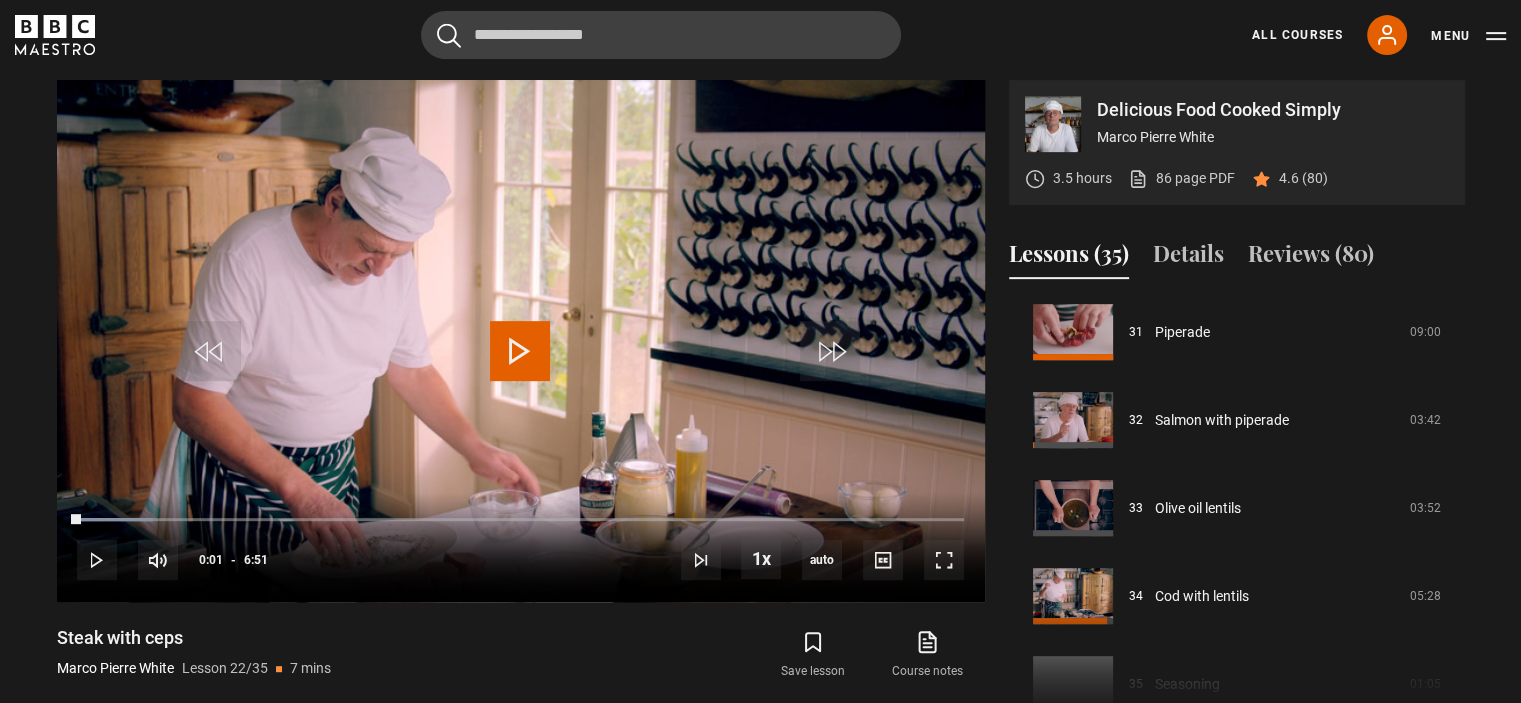 scroll, scrollTop: 2736, scrollLeft: 0, axis: vertical 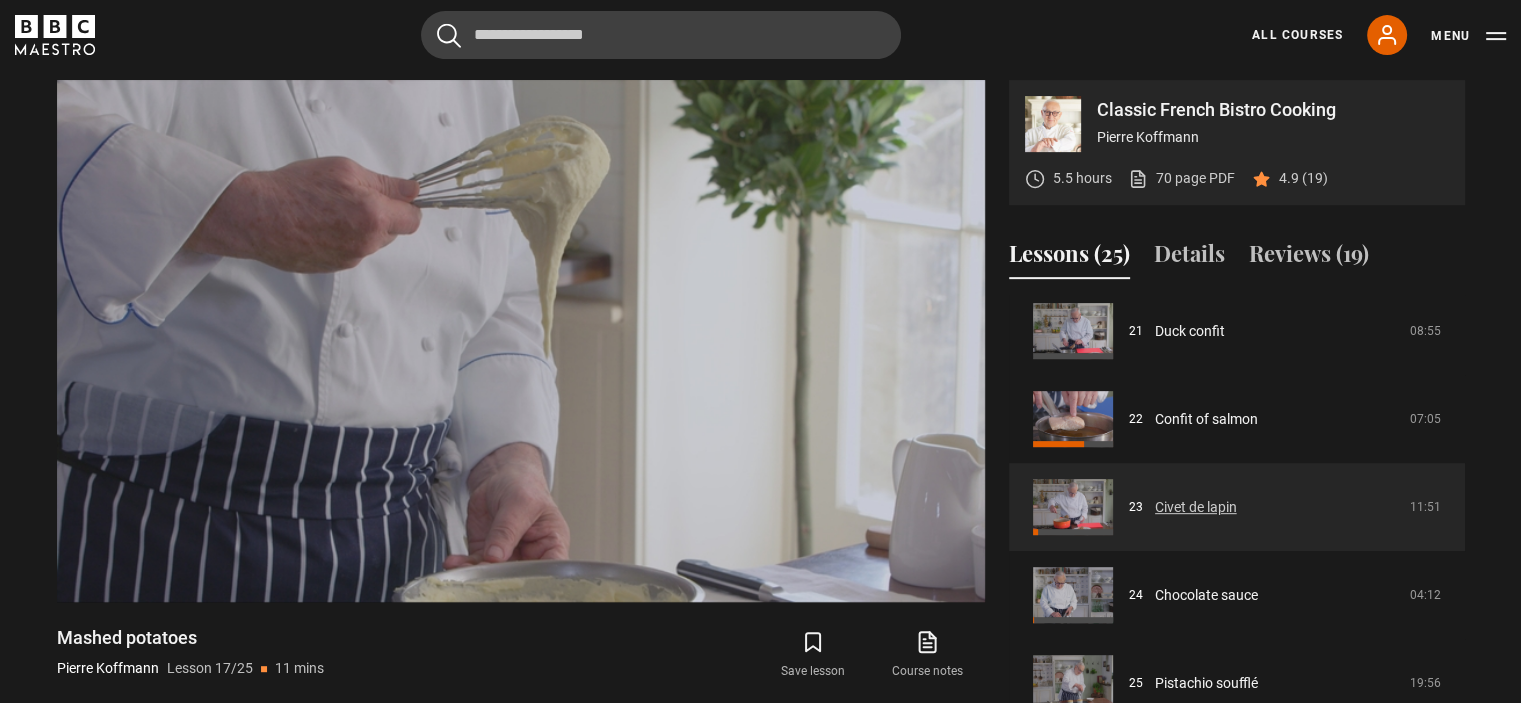 click on "Civet de lapin" at bounding box center (1196, 507) 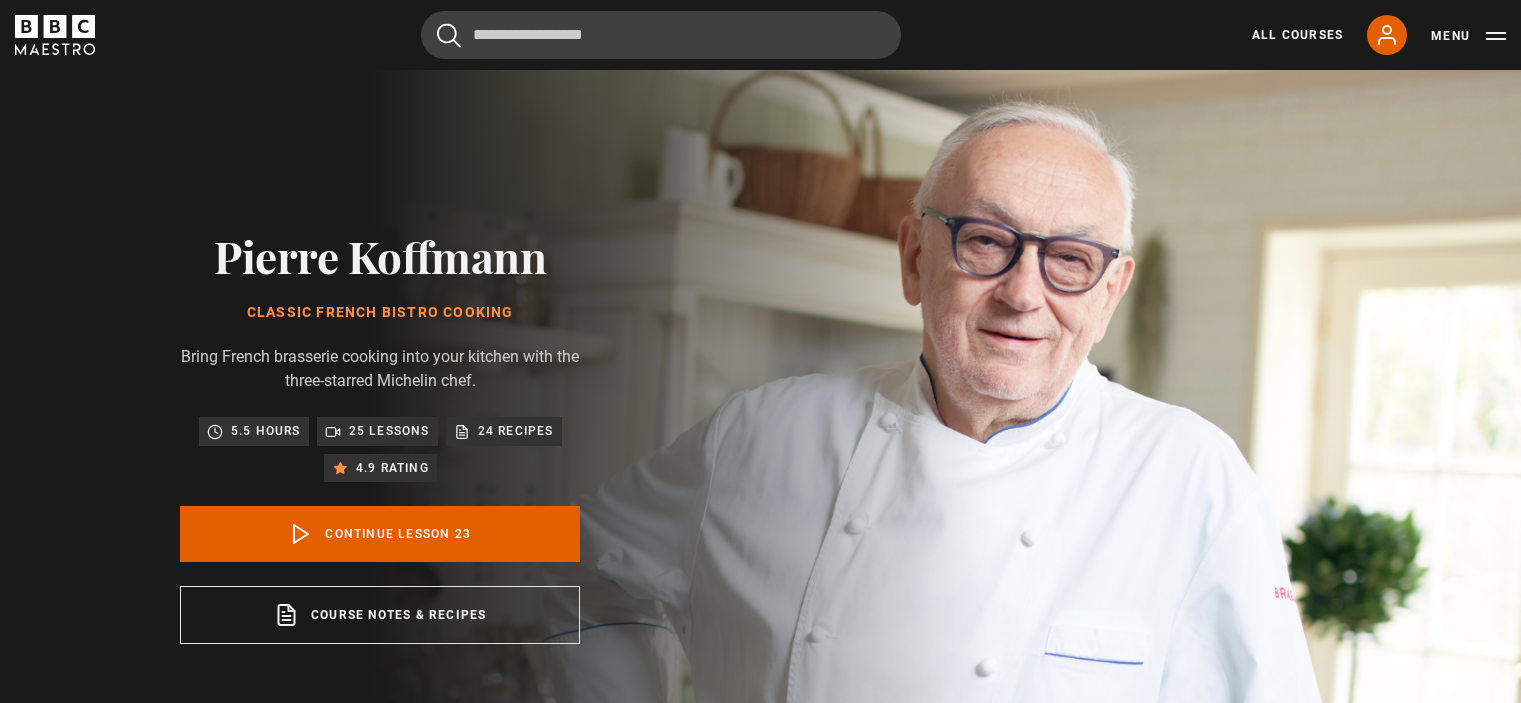 scroll, scrollTop: 804, scrollLeft: 0, axis: vertical 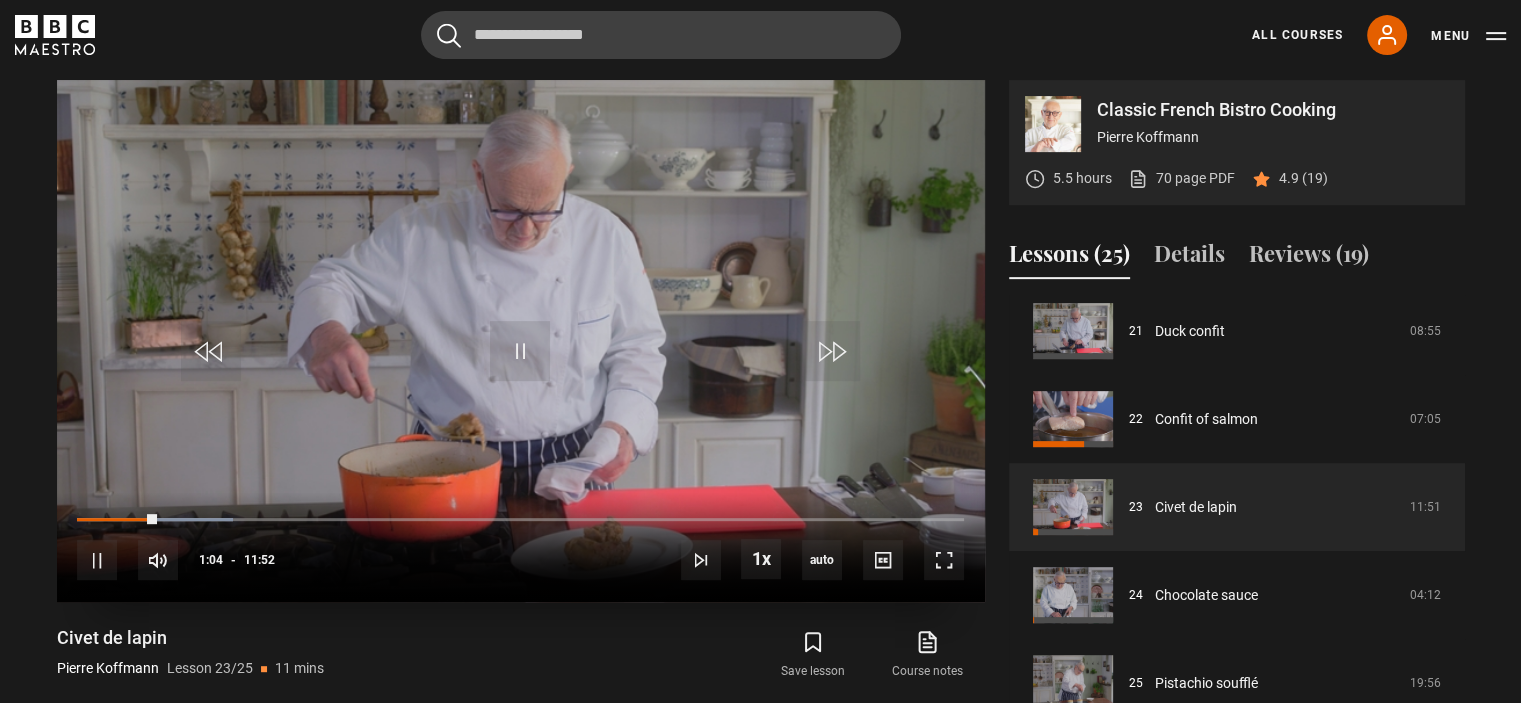 click on "10s Skip Back 10 seconds Pause 10s Skip Forward 10 seconds Loaded :  17.56% 02:50 01:04 Pause Mute Current Time  1:04 - Duration  11:52
[FIRST] [LAST]
Lesson 23
Civet de lapin
1x Playback Rate 2x 1.5x 1x , selected 0.5x auto Quality 360p 720p 1080p 2160p Auto , selected Captions captions off , selected English  Captions" at bounding box center [521, 547] 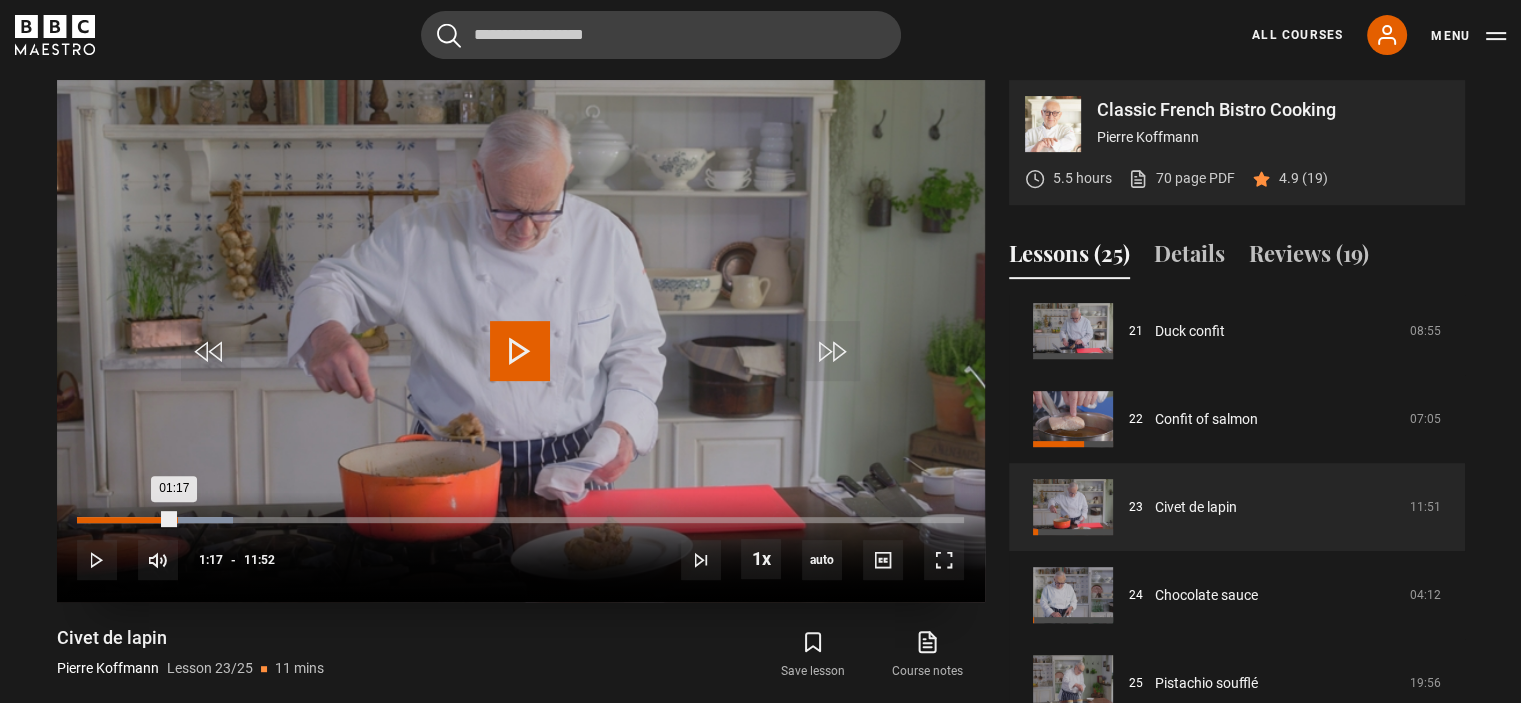 click on "Loaded :  17.56% 01:18 01:17" at bounding box center [520, 520] 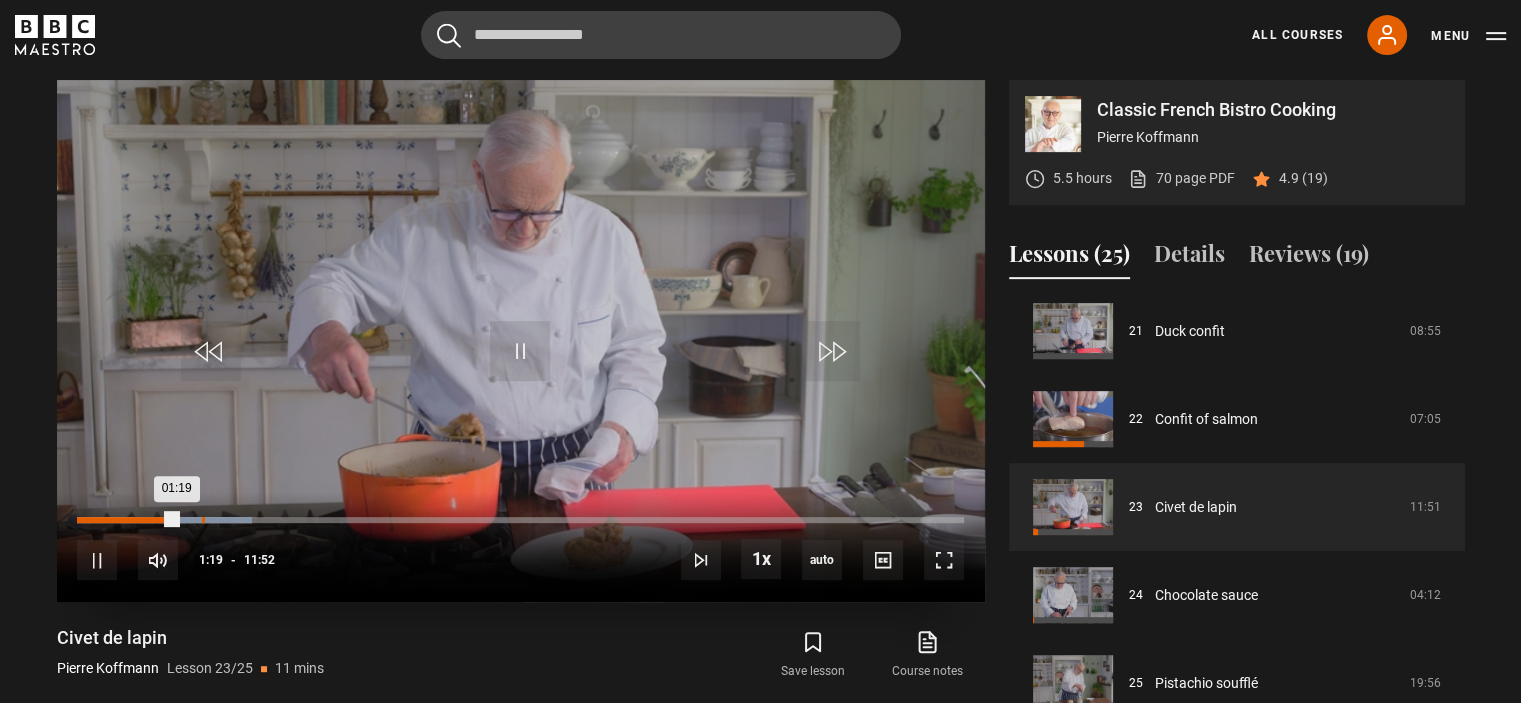 click on "Loaded :  19.66% 01:40 01:19" at bounding box center (520, 520) 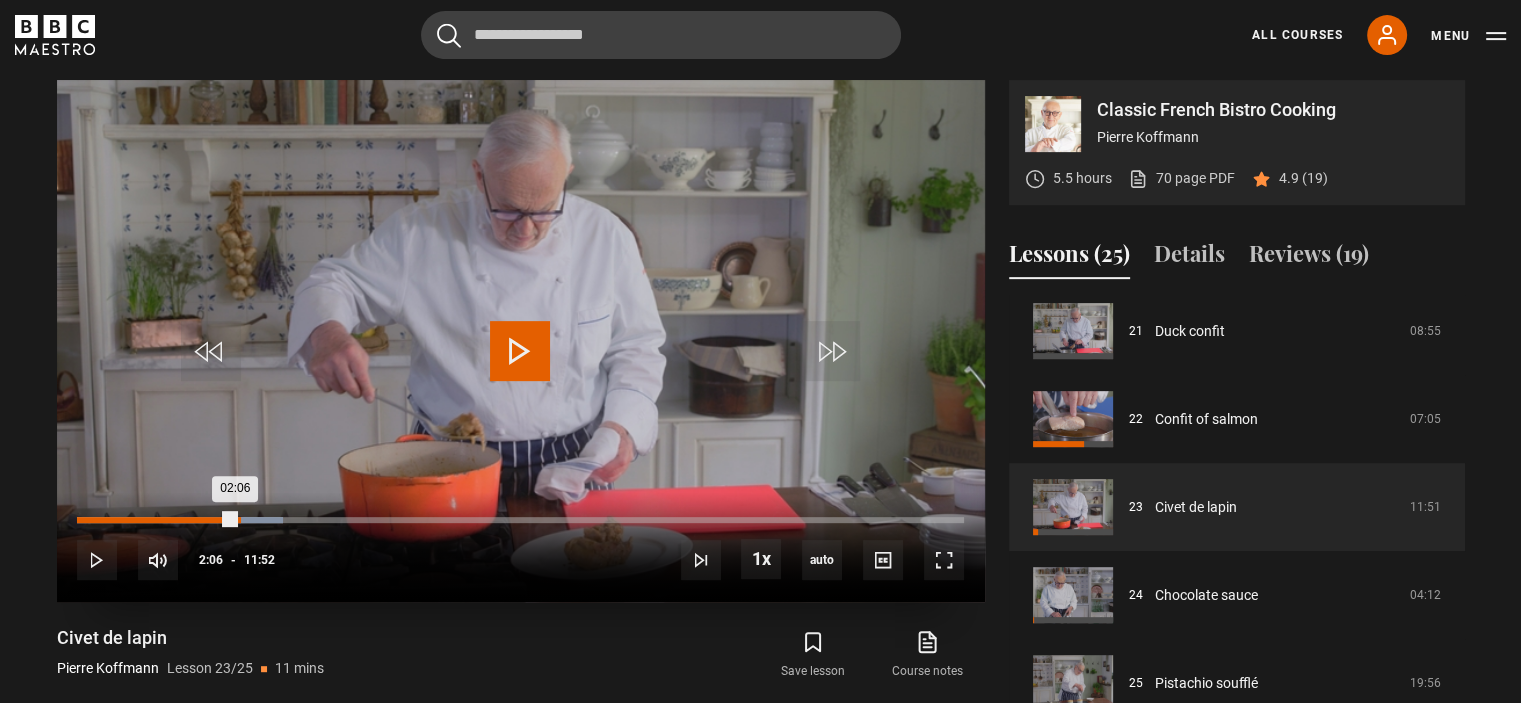 click on "Loaded :  23.17% 02:09 02:06" at bounding box center [520, 520] 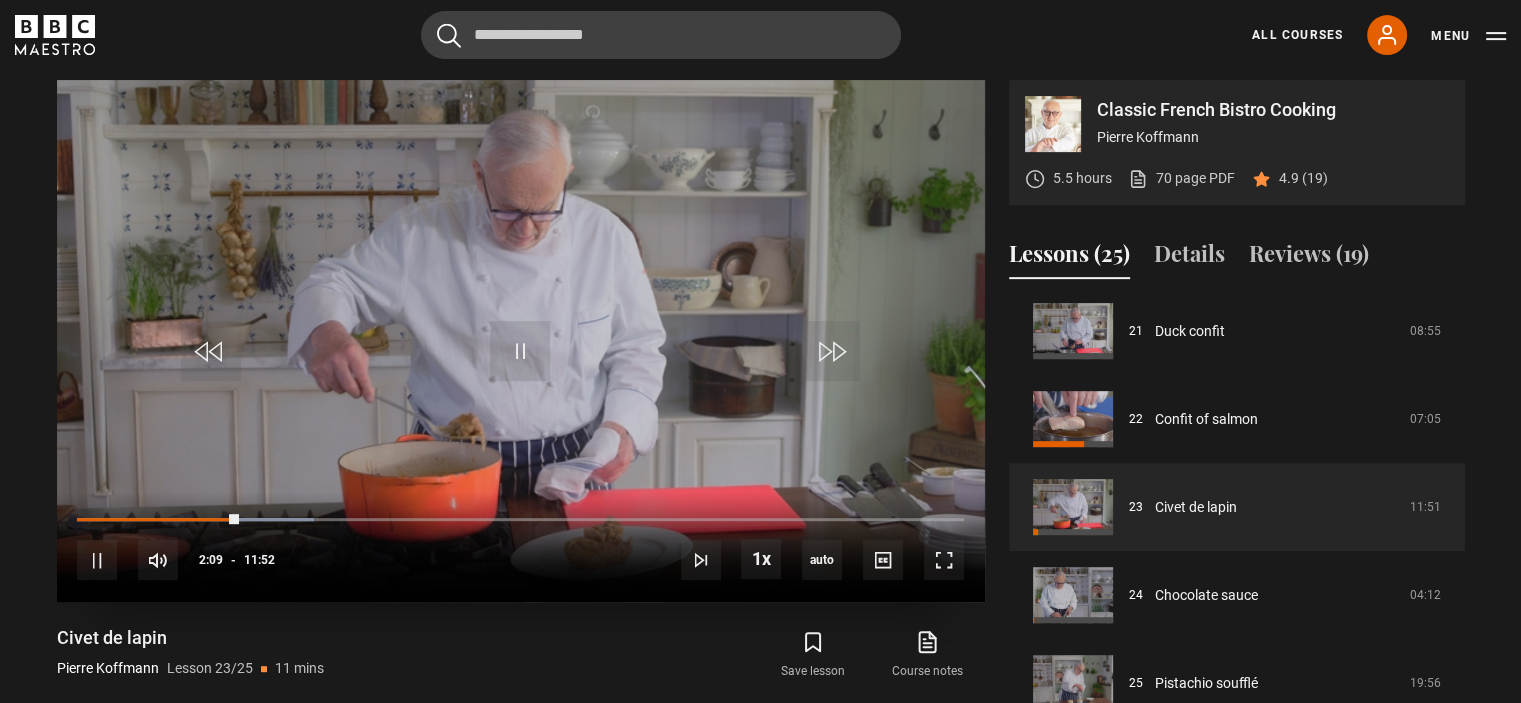 click on "10s Skip Back 10 seconds Pause 10s Skip Forward 10 seconds Loaded :  26.69% 02:27 02:09 Pause Mute Current Time  2:09 - Duration  11:52
[FIRST] [LAST]
Lesson 23
Civet de lapin
1x Playback Rate 2x 1.5x 1x , selected 0.5x auto Quality 360p 720p 1080p 2160p Auto , selected Captions captions off , selected English  Captions" at bounding box center (521, 547) 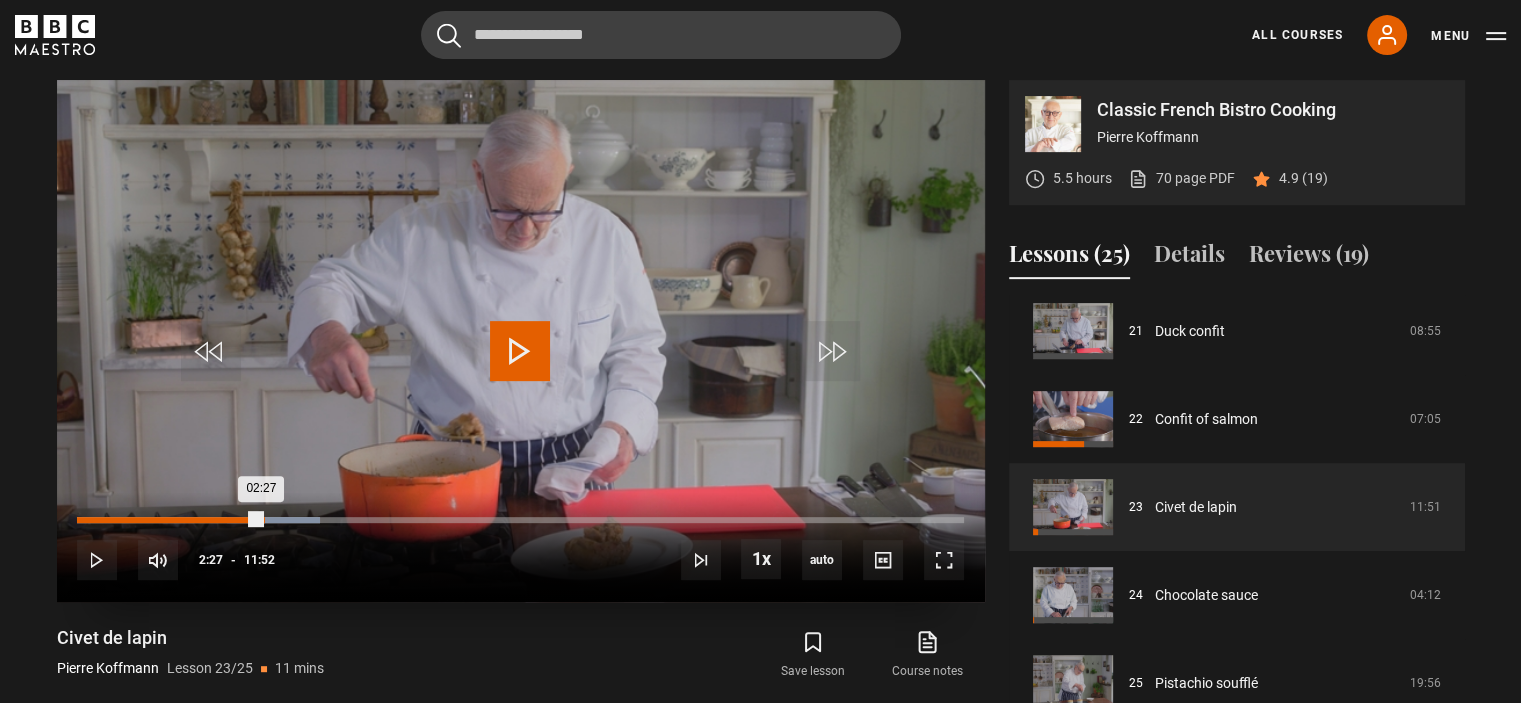 click on "Loaded :  27.39% 02:28 02:27" at bounding box center [520, 520] 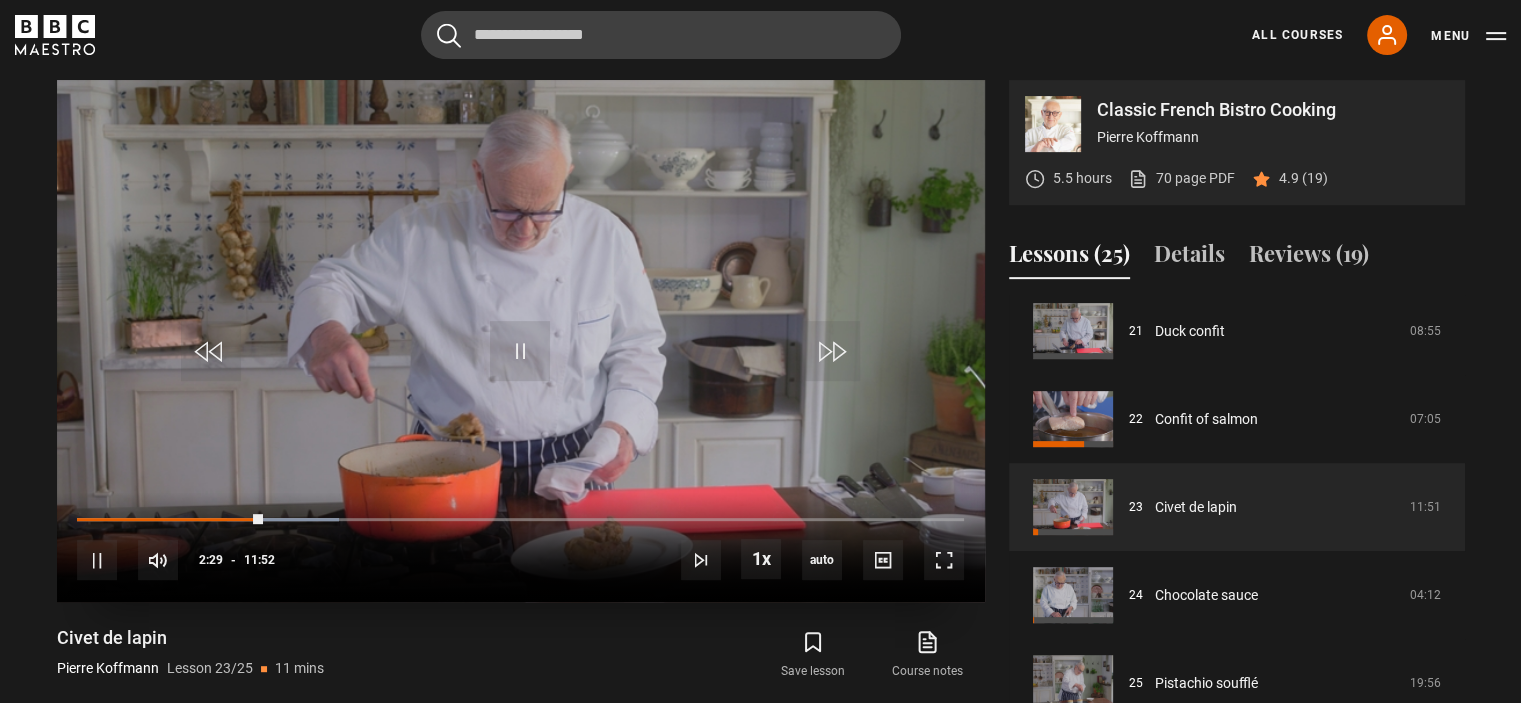 click on "10s Skip Back 10 seconds Pause 10s Skip Forward 10 seconds Loaded :  29.49% 03:16 02:29 Pause Mute Current Time  2:29 - Duration  11:52
[FIRST] [LAST]
Lesson 23
Civet de lapin
1x Playback Rate 2x 1.5x 1x , selected 0.5x auto Quality 360p 720p 1080p 2160p Auto , selected Captions captions off , selected English  Captions" at bounding box center [521, 547] 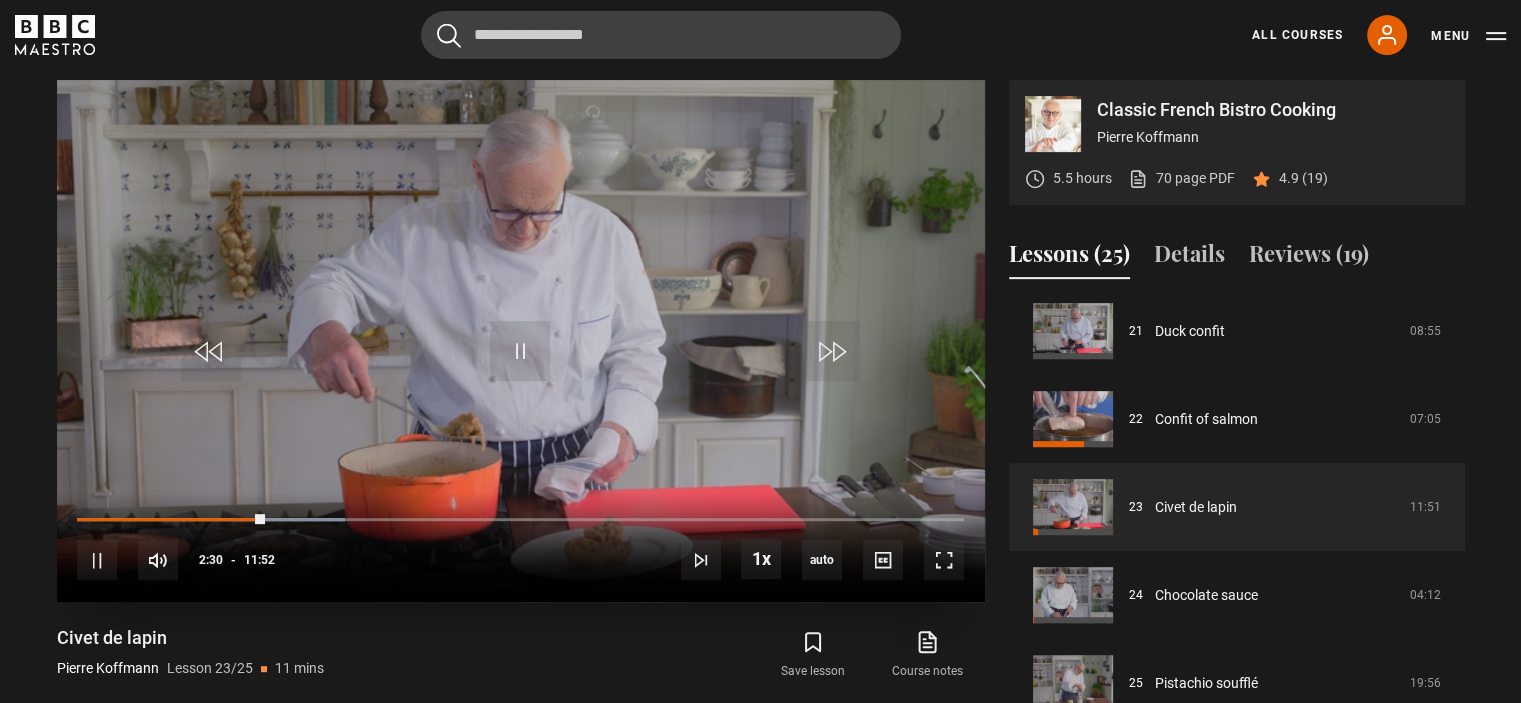 click on "10s Skip Back 10 seconds Pause 10s Skip Forward 10 seconds Loaded :  30.20% 02:46 02:30 Pause Mute Current Time  2:30 - Duration  11:52
[FIRST] [LAST]
Lesson 23
Civet de lapin
1x Playback Rate 2x 1.5x 1x , selected 0.5x auto Quality 360p 720p 1080p 2160p Auto , selected Captions captions off , selected English  Captions" at bounding box center (521, 547) 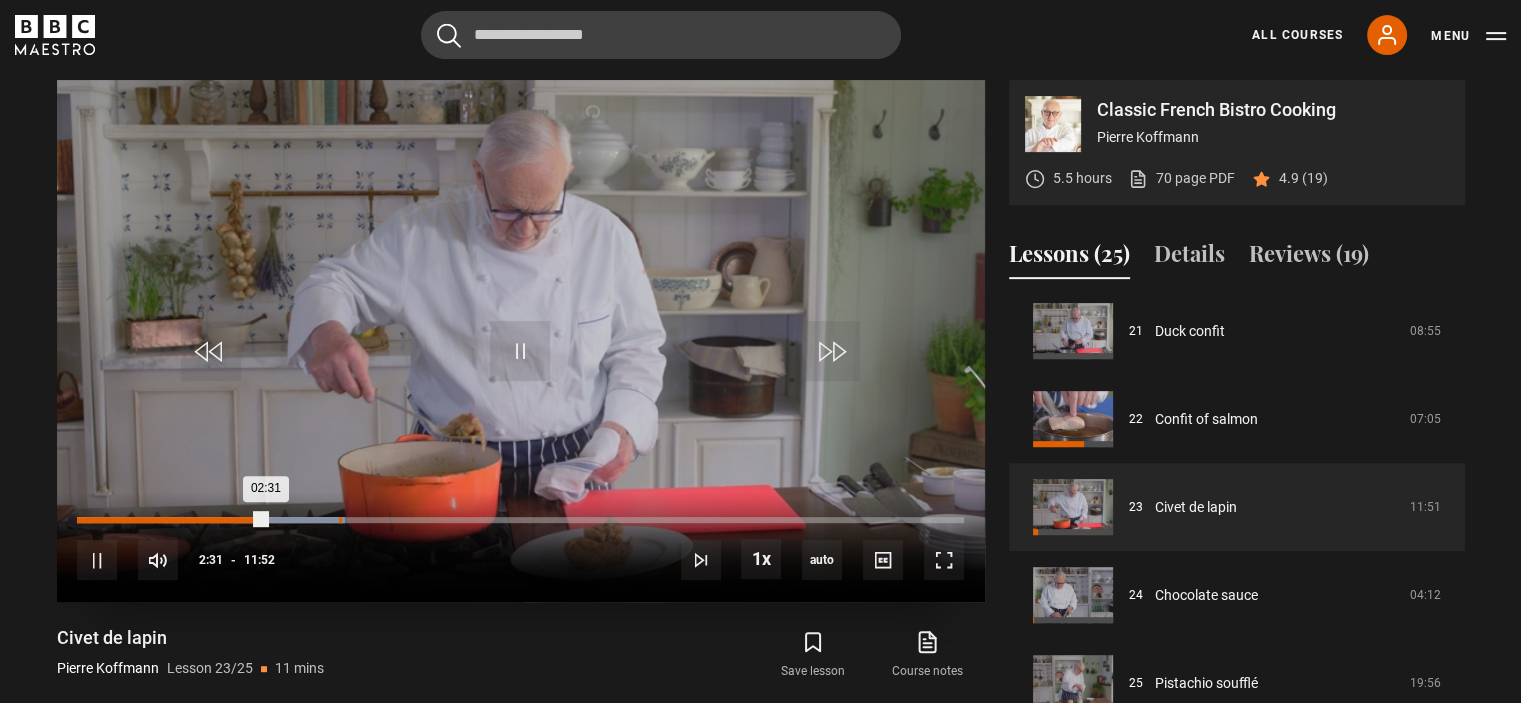 click on "Loaded :  30.20% 03:30 02:31" at bounding box center [520, 520] 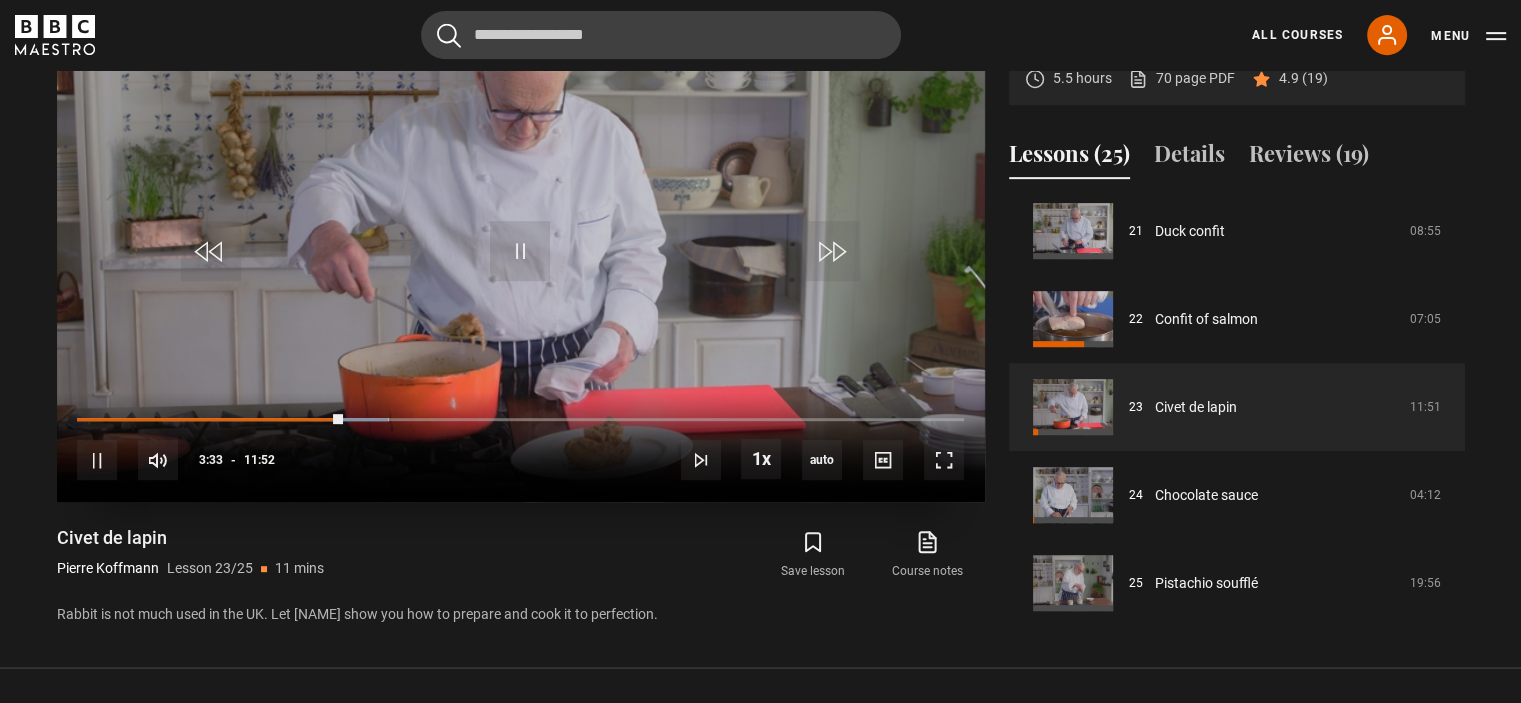 scroll, scrollTop: 704, scrollLeft: 0, axis: vertical 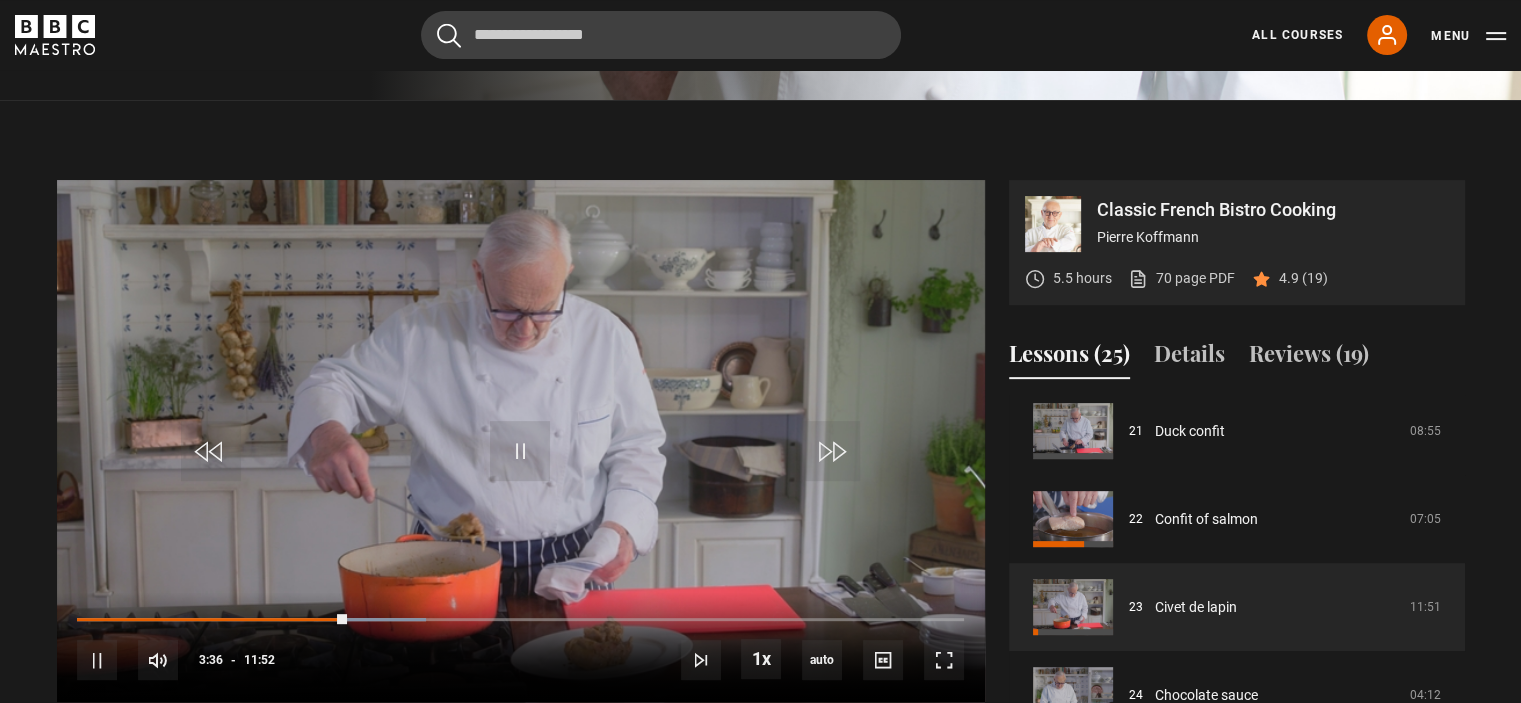 click on "10s Skip Back 10 seconds Pause 10s Skip Forward 10 seconds Loaded :  39.33% 03:31 03:36 Pause Mute Current Time  3:36 - Duration  11:52
[FIRST] [LAST]
Lesson 23
Civet de lapin
1x Playback Rate 2x 1.5x 1x , selected 0.5x auto Quality 360p 720p 1080p 2160p Auto , selected Captions captions off , selected English  Captions" at bounding box center [521, 647] 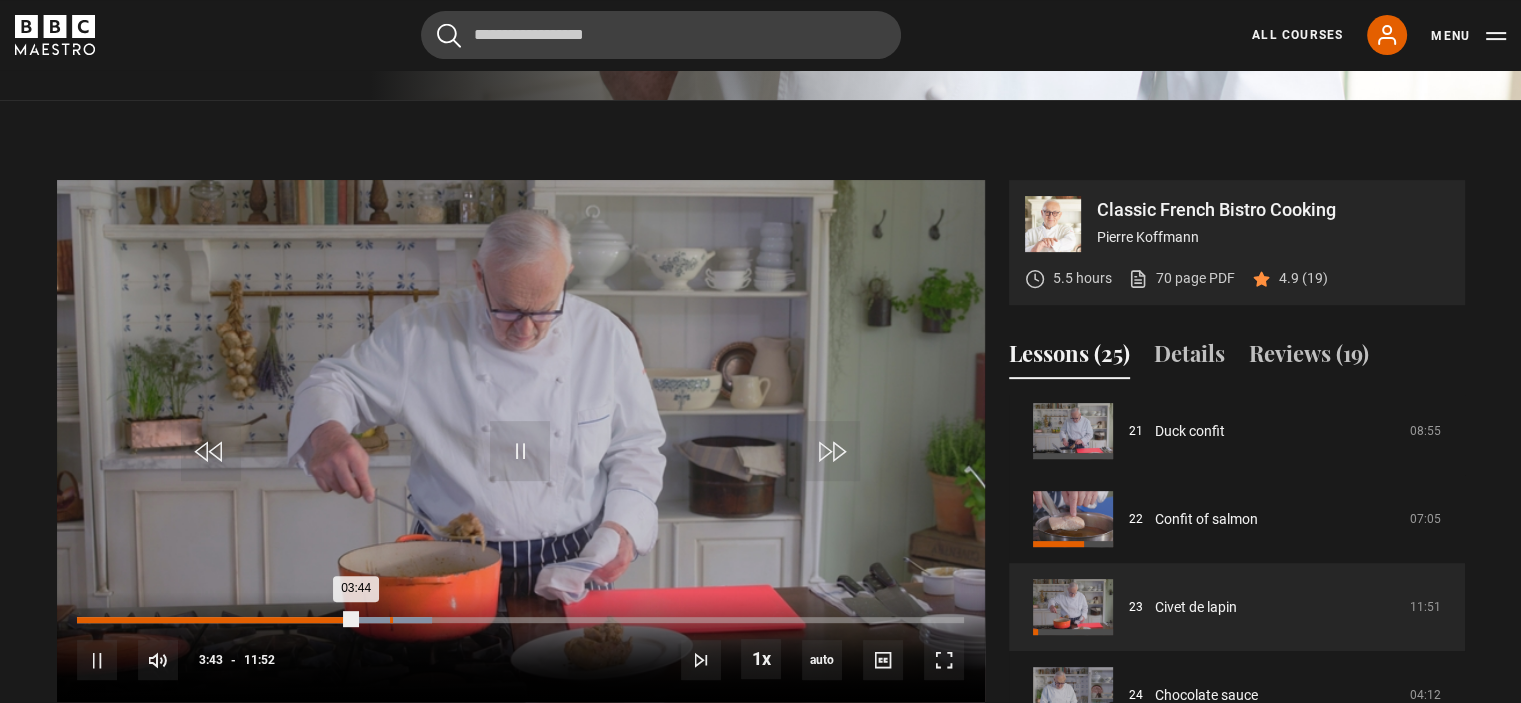 click on "Loaded :  40.03% 04:11 03:44" at bounding box center (520, 620) 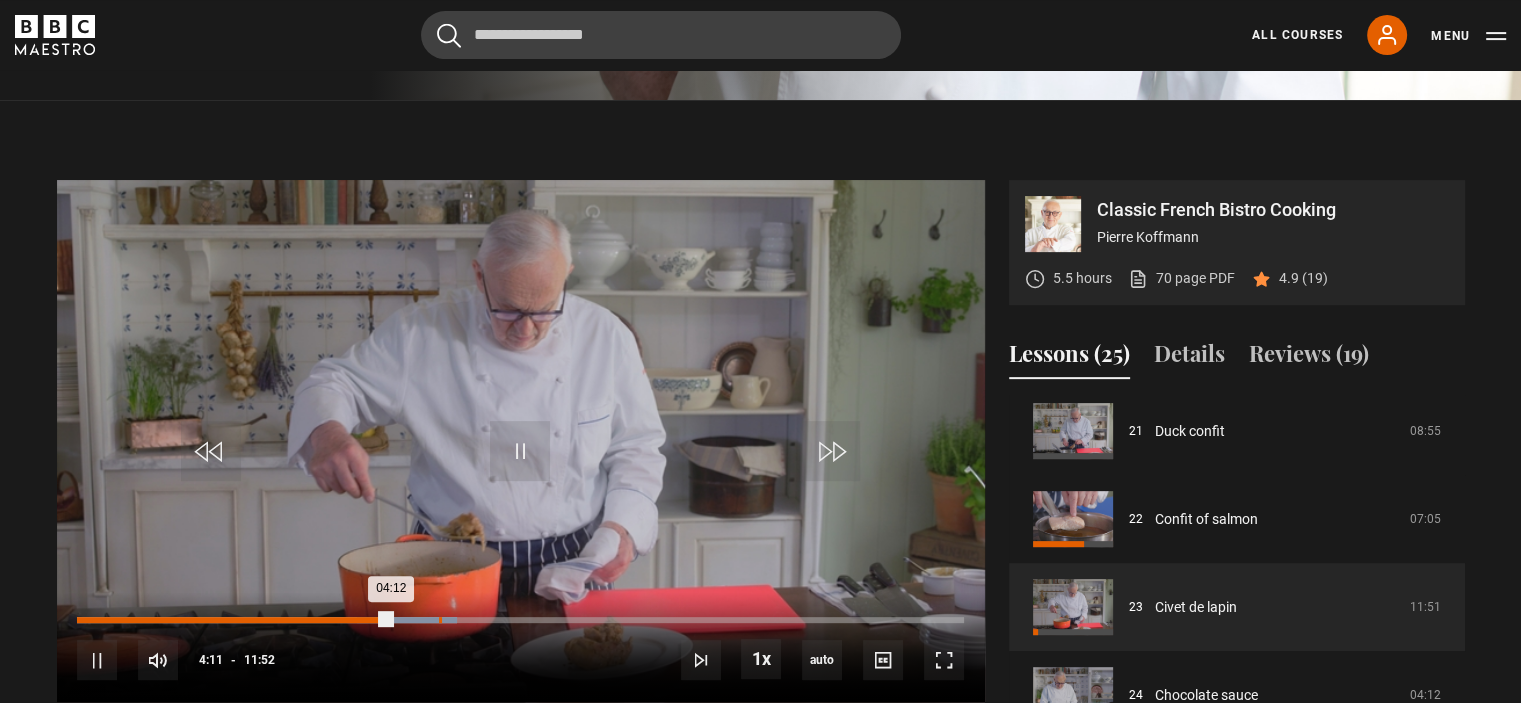 click on "04:50" at bounding box center (440, 620) 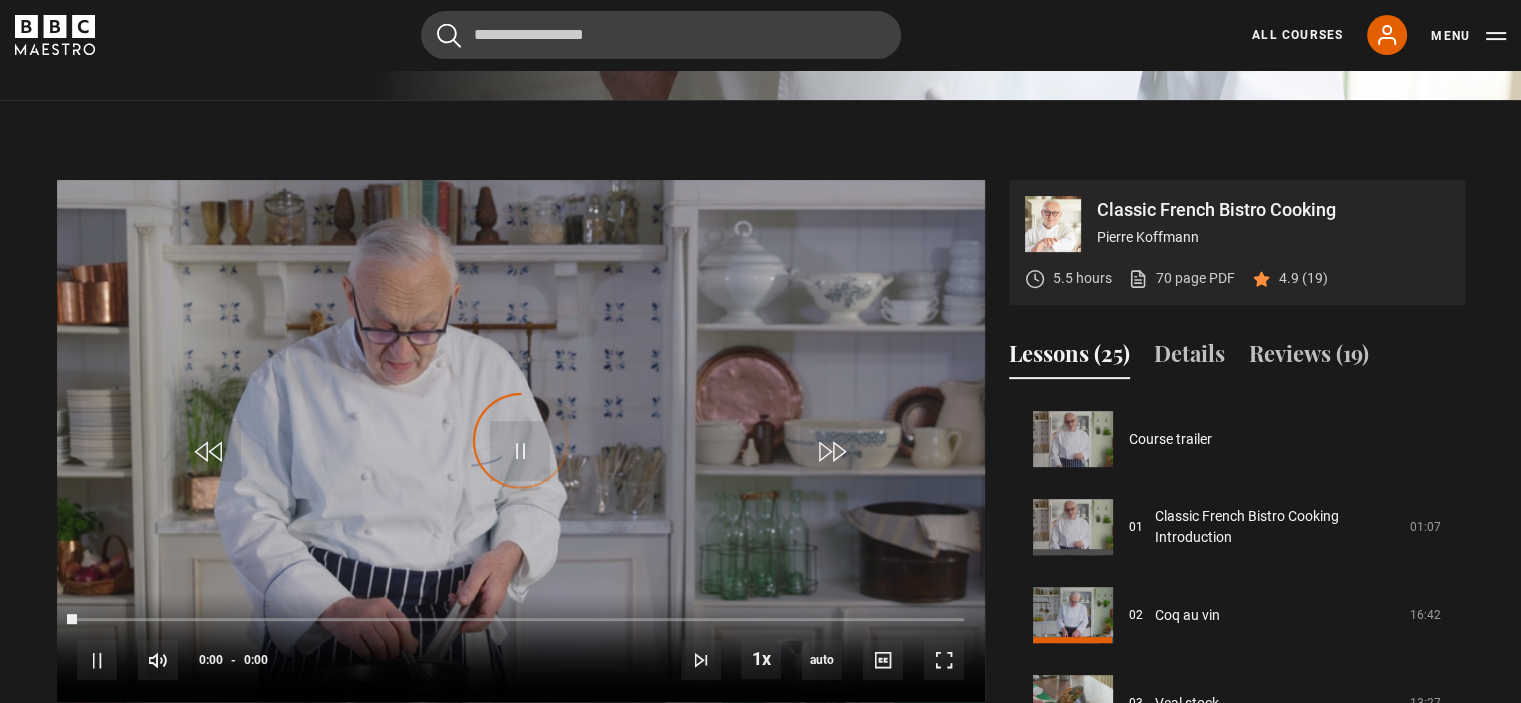 scroll, scrollTop: 804, scrollLeft: 0, axis: vertical 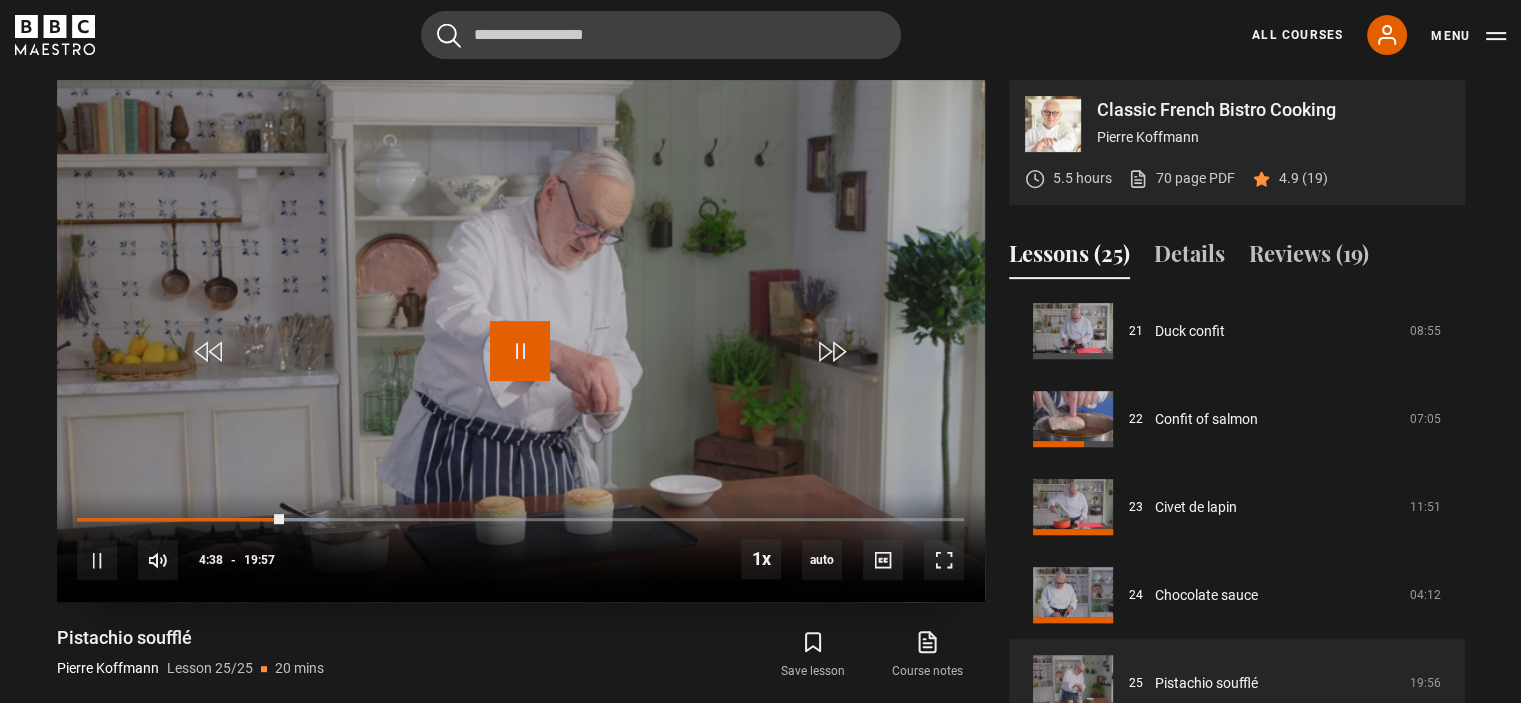 click at bounding box center (520, 351) 